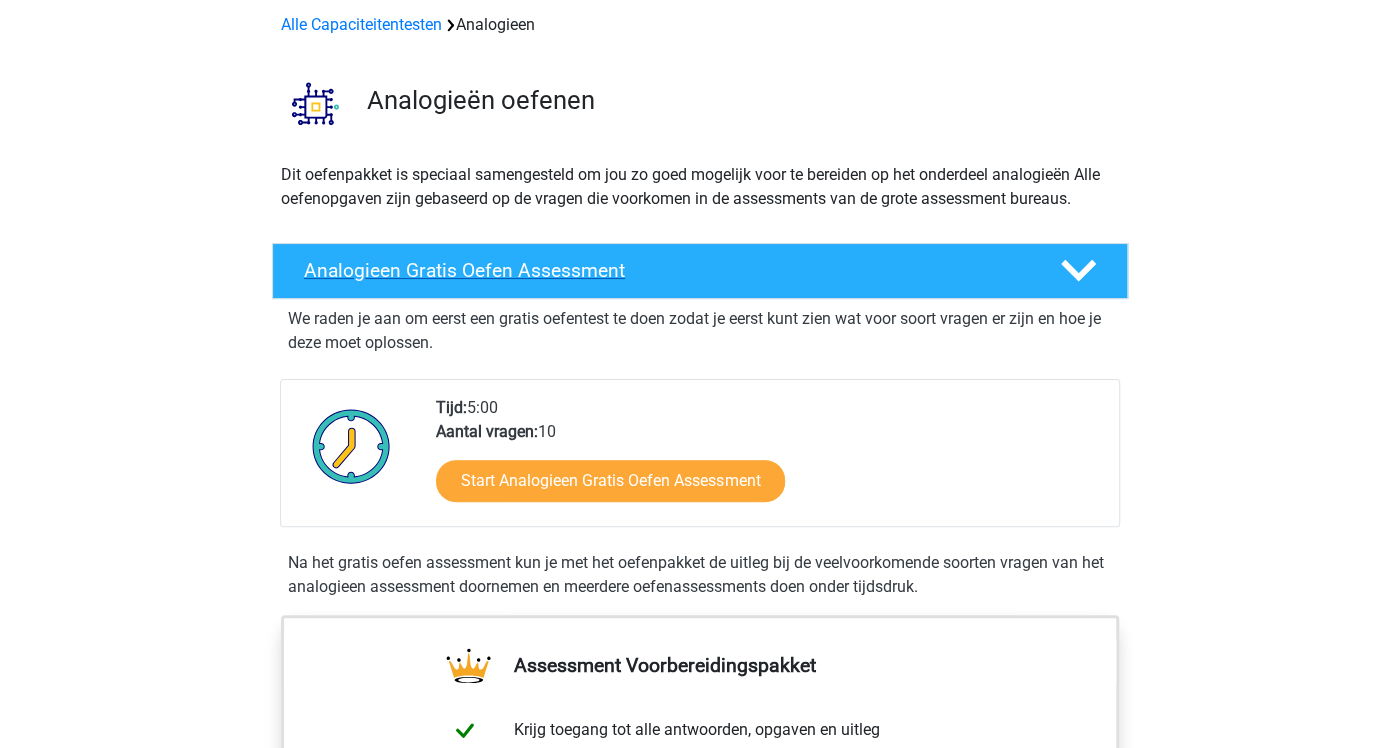 scroll, scrollTop: 105, scrollLeft: 0, axis: vertical 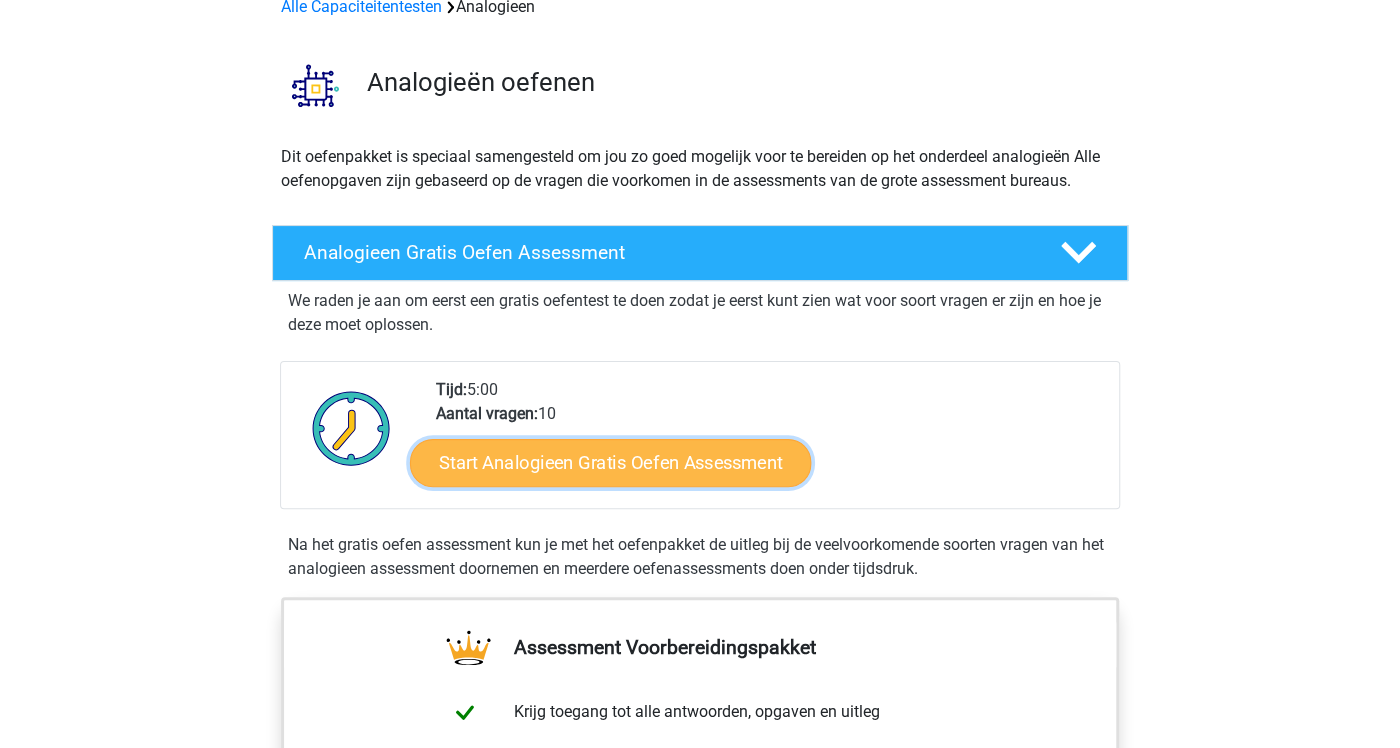 click on "Start Analogieen
Gratis Oefen Assessment" at bounding box center [610, 462] 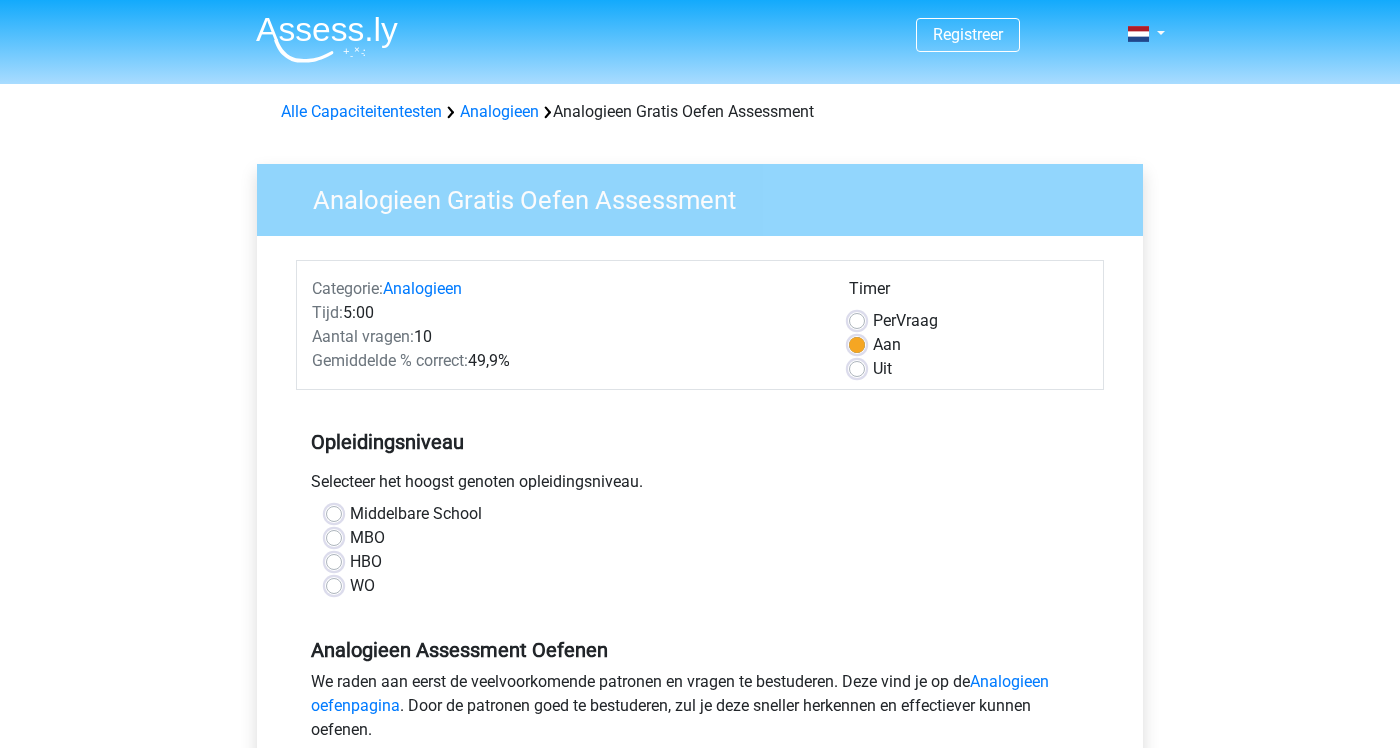 scroll, scrollTop: 0, scrollLeft: 0, axis: both 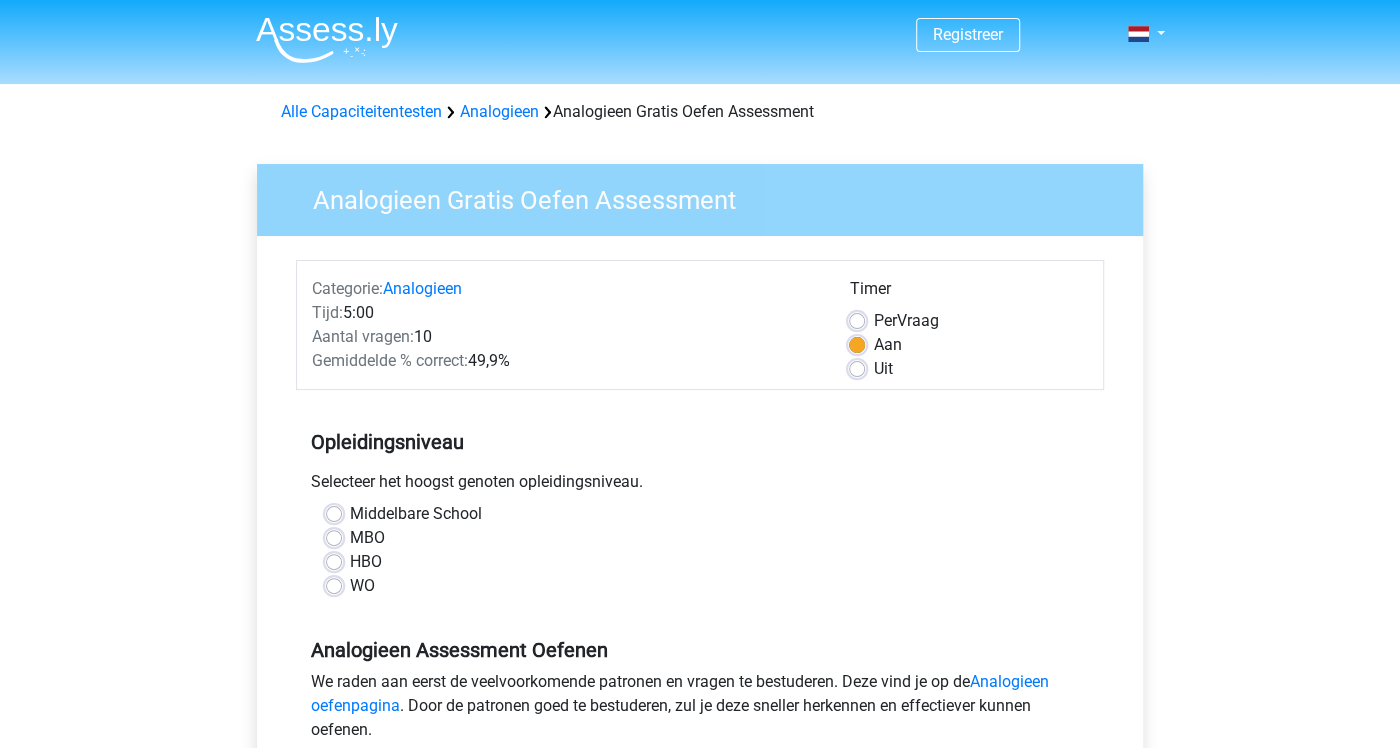 click on "WO" at bounding box center (362, 586) 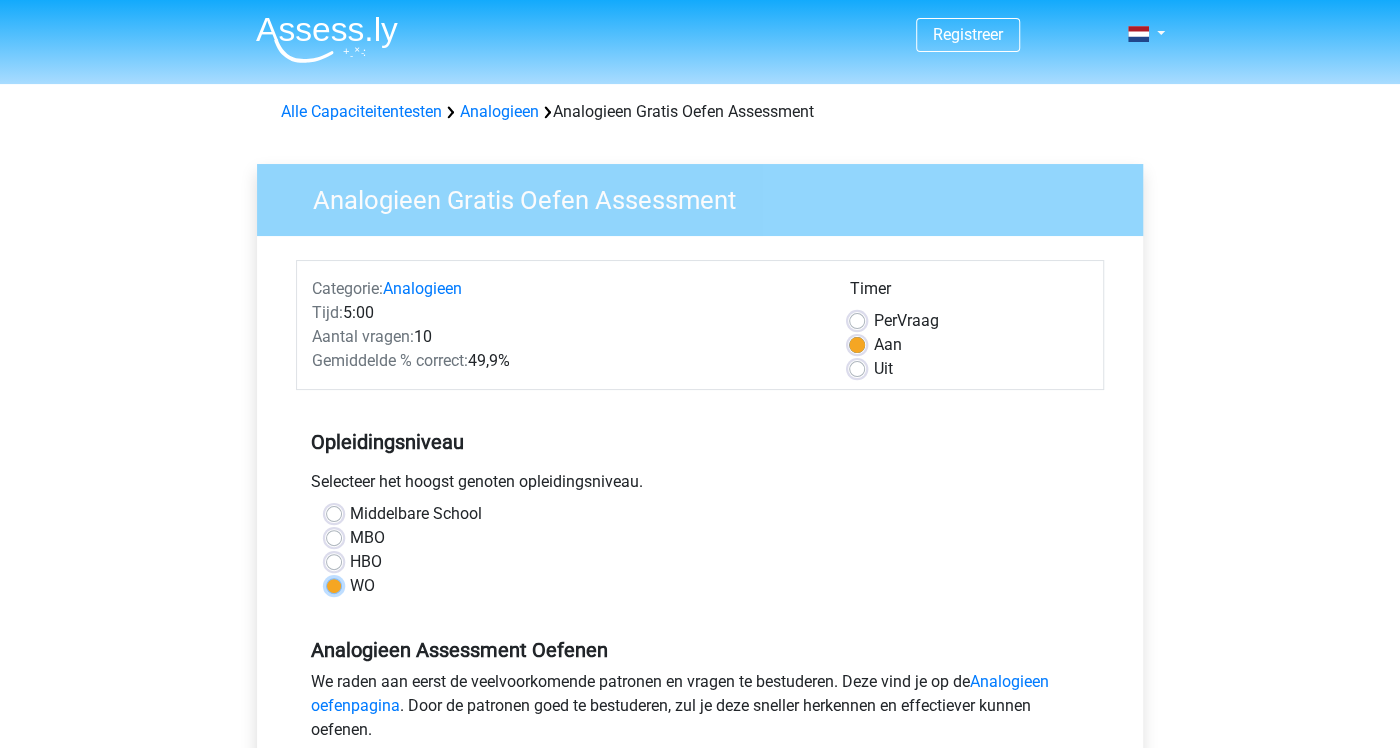 click on "WO" at bounding box center [334, 584] 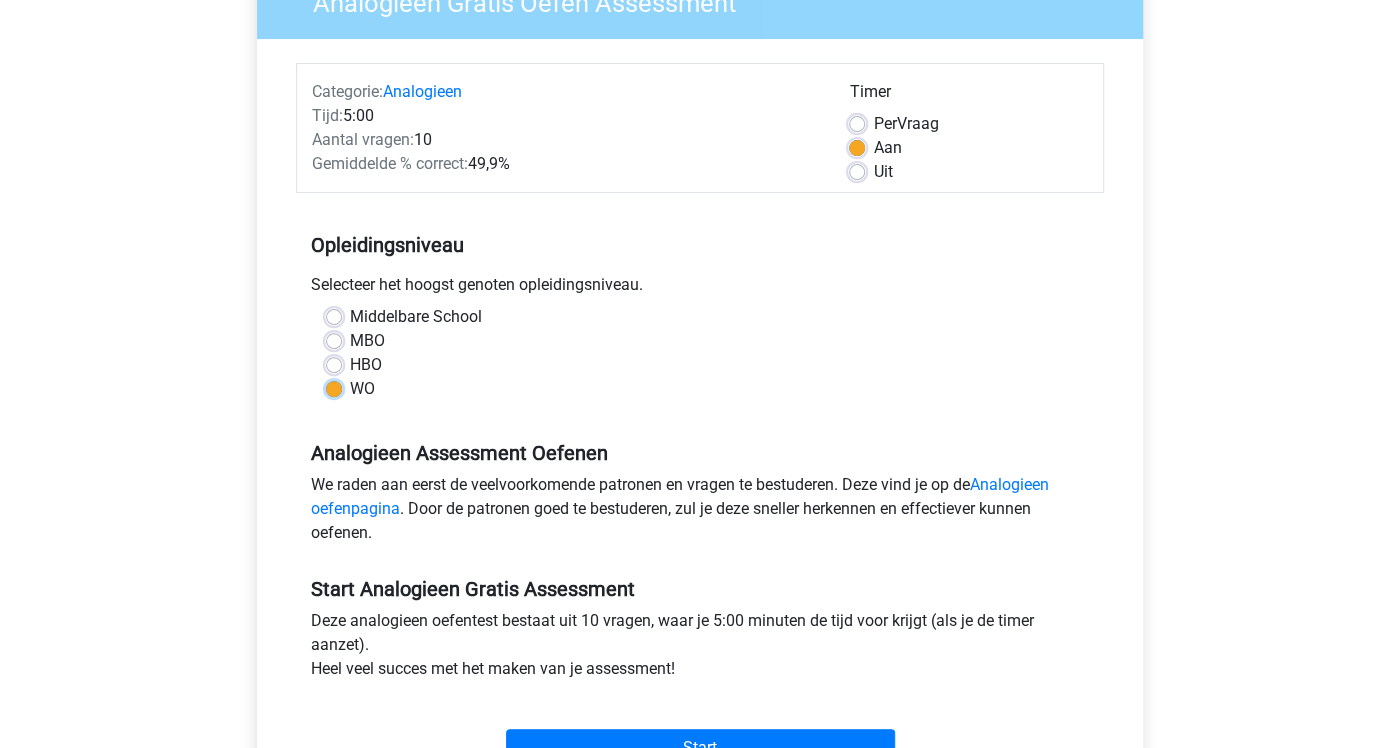 scroll, scrollTop: 210, scrollLeft: 0, axis: vertical 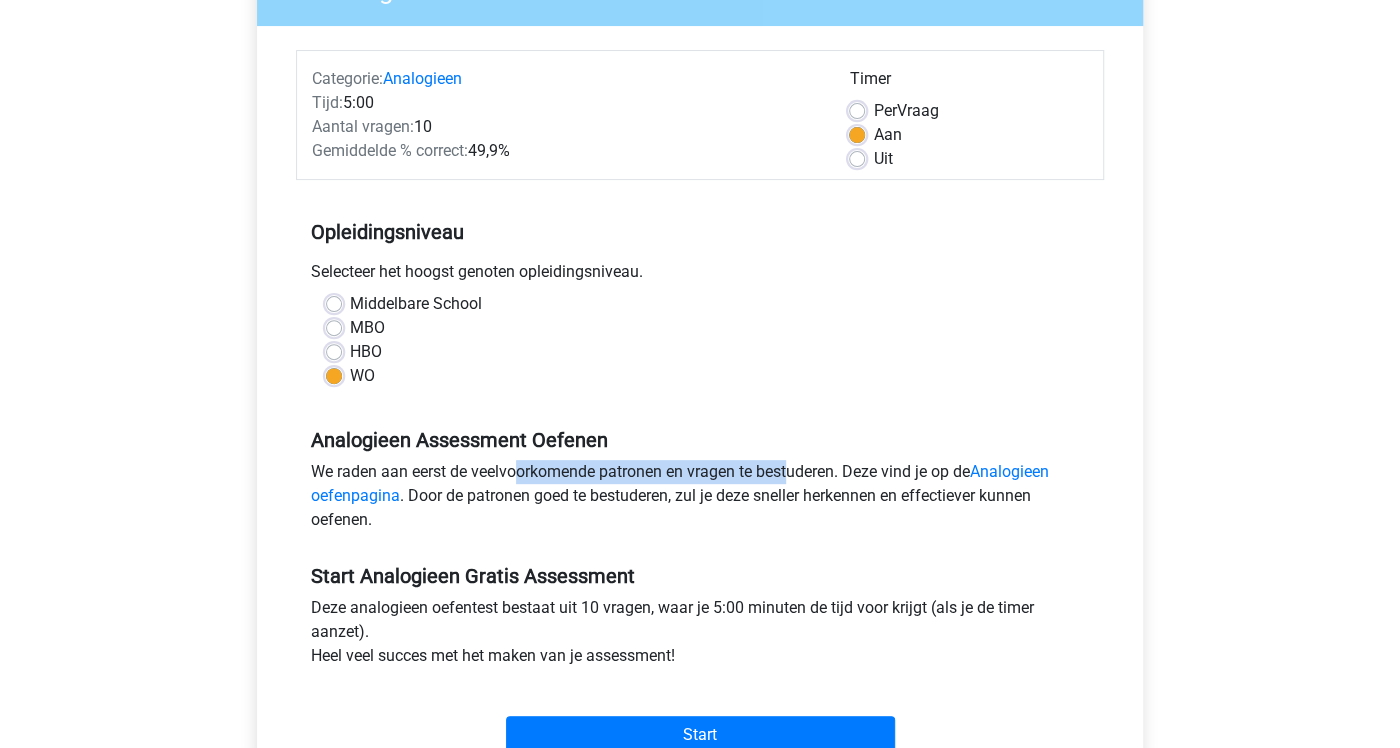 drag, startPoint x: 458, startPoint y: 465, endPoint x: 687, endPoint y: 468, distance: 229.01965 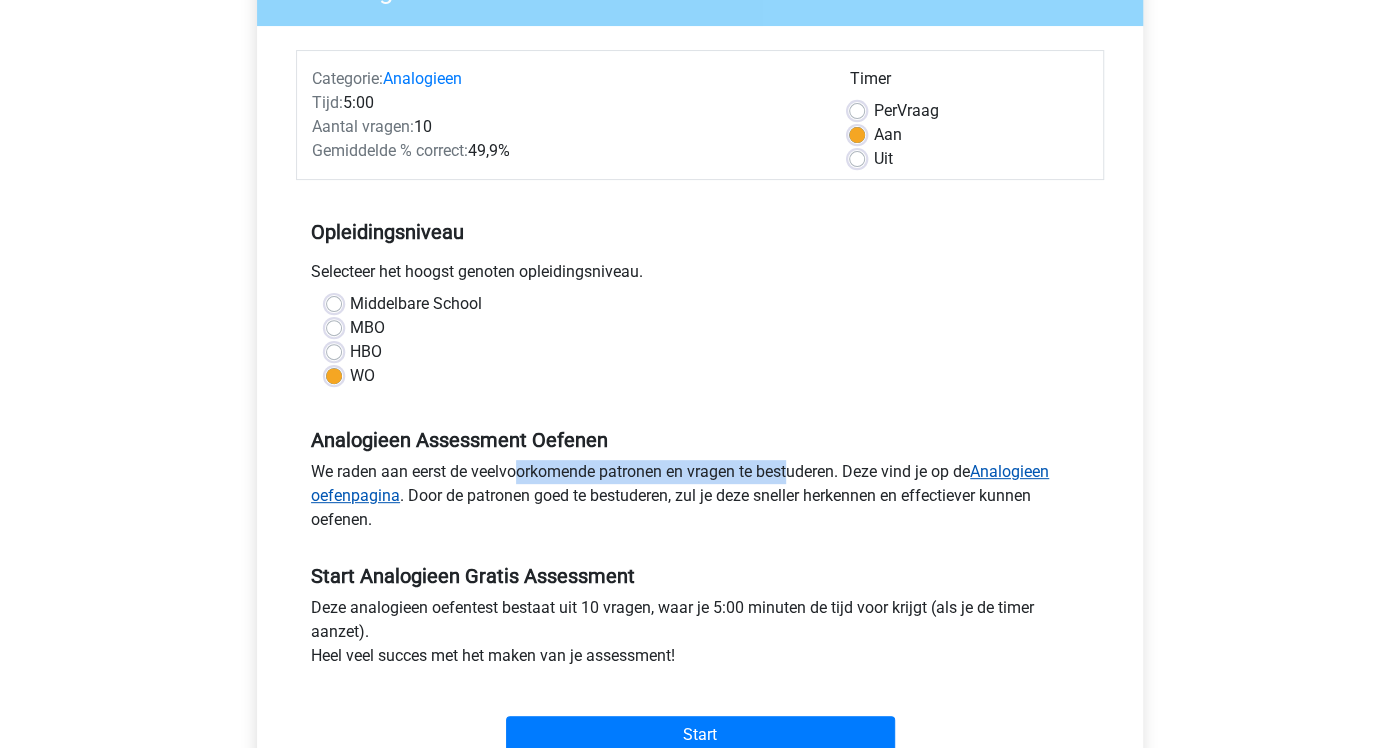 click on "Analogieen
oefenpagina" at bounding box center [680, 483] 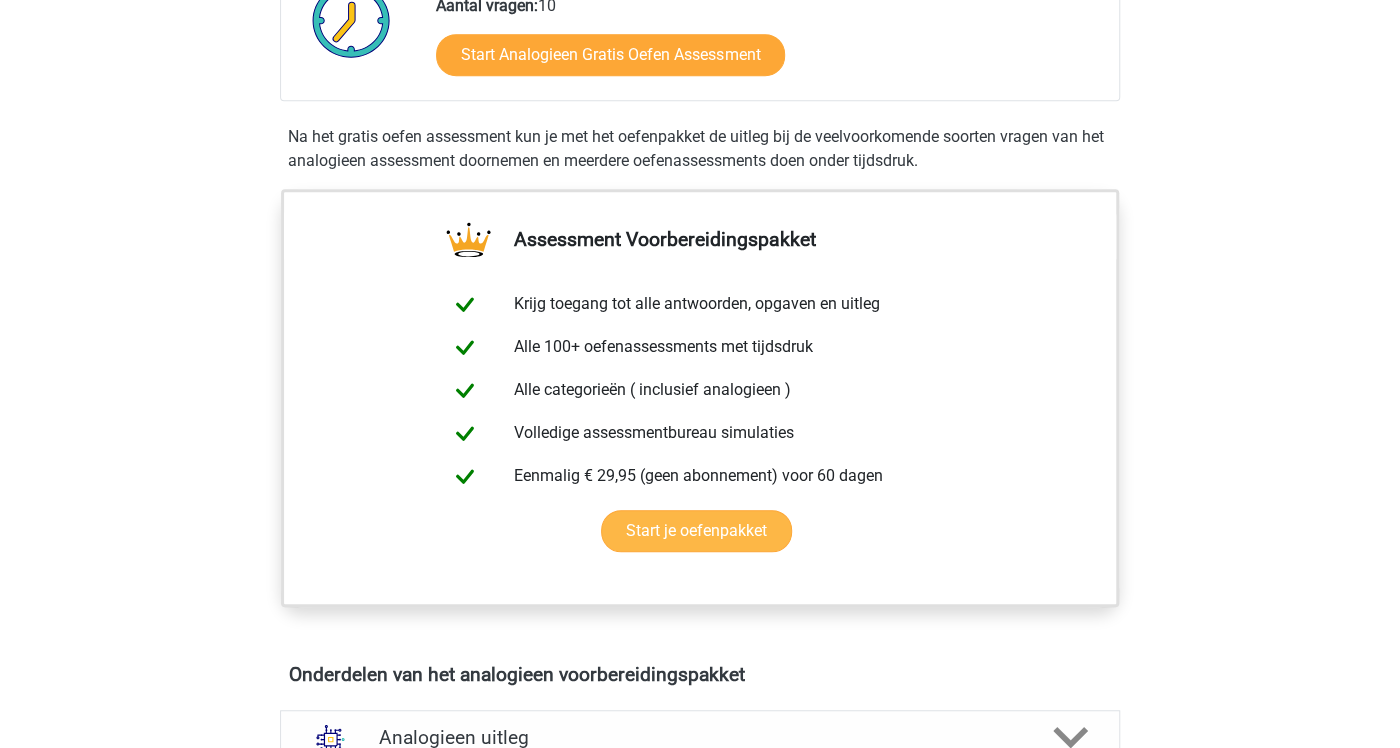 scroll, scrollTop: 210, scrollLeft: 0, axis: vertical 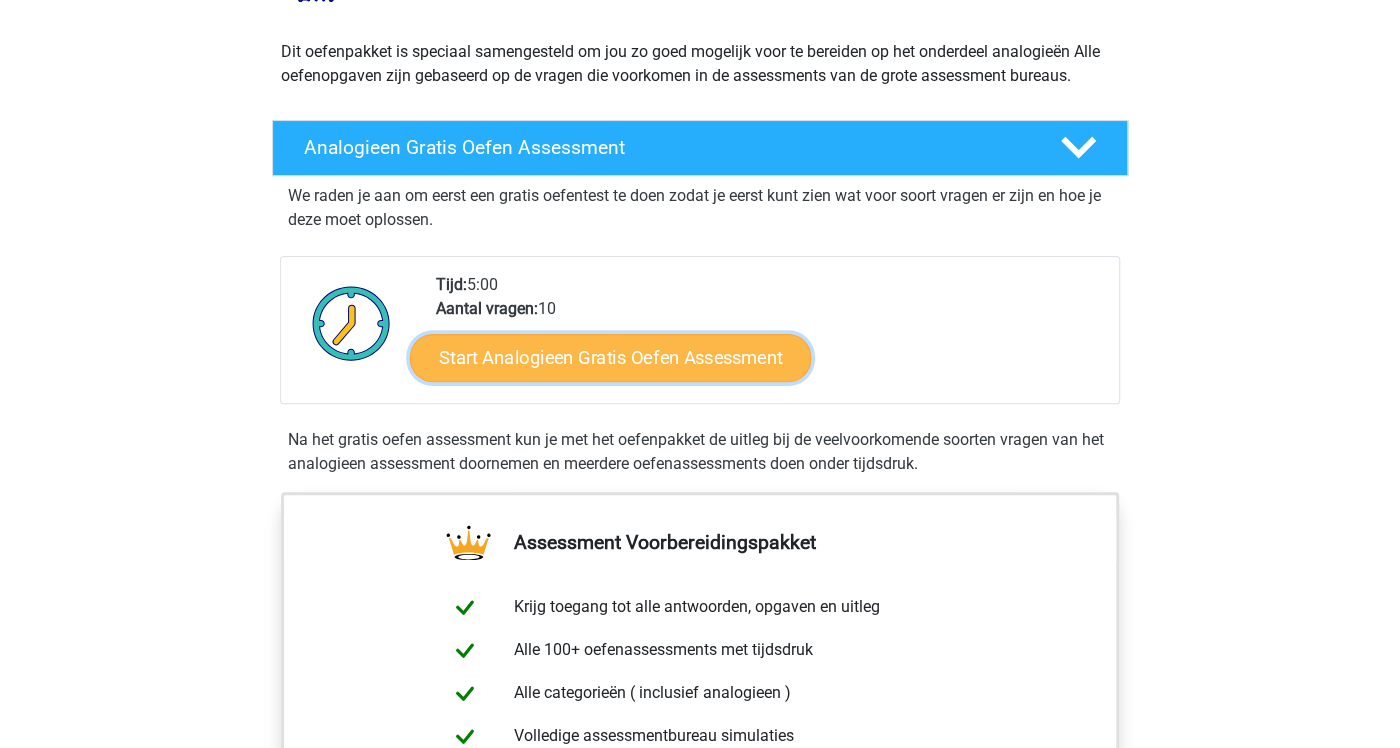 click on "Start Analogieen
Gratis Oefen Assessment" at bounding box center [610, 357] 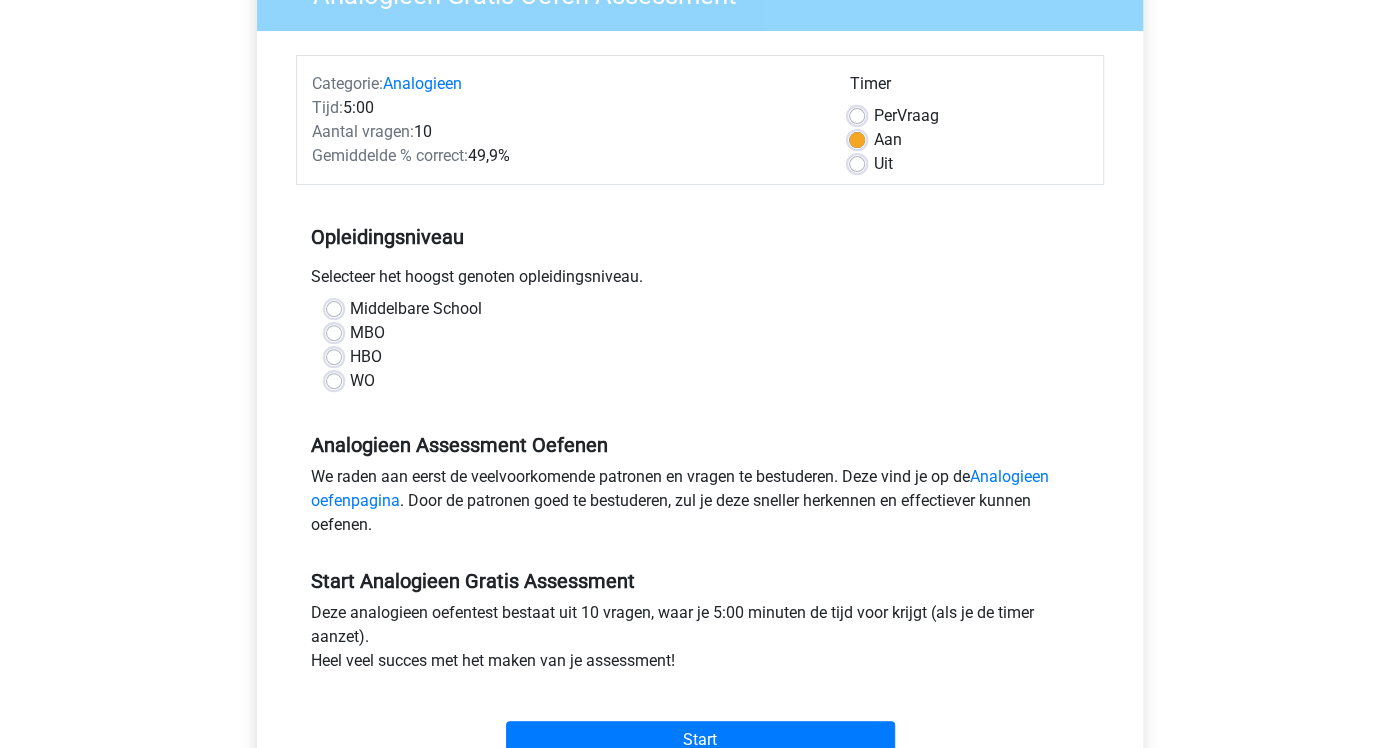 scroll, scrollTop: 210, scrollLeft: 0, axis: vertical 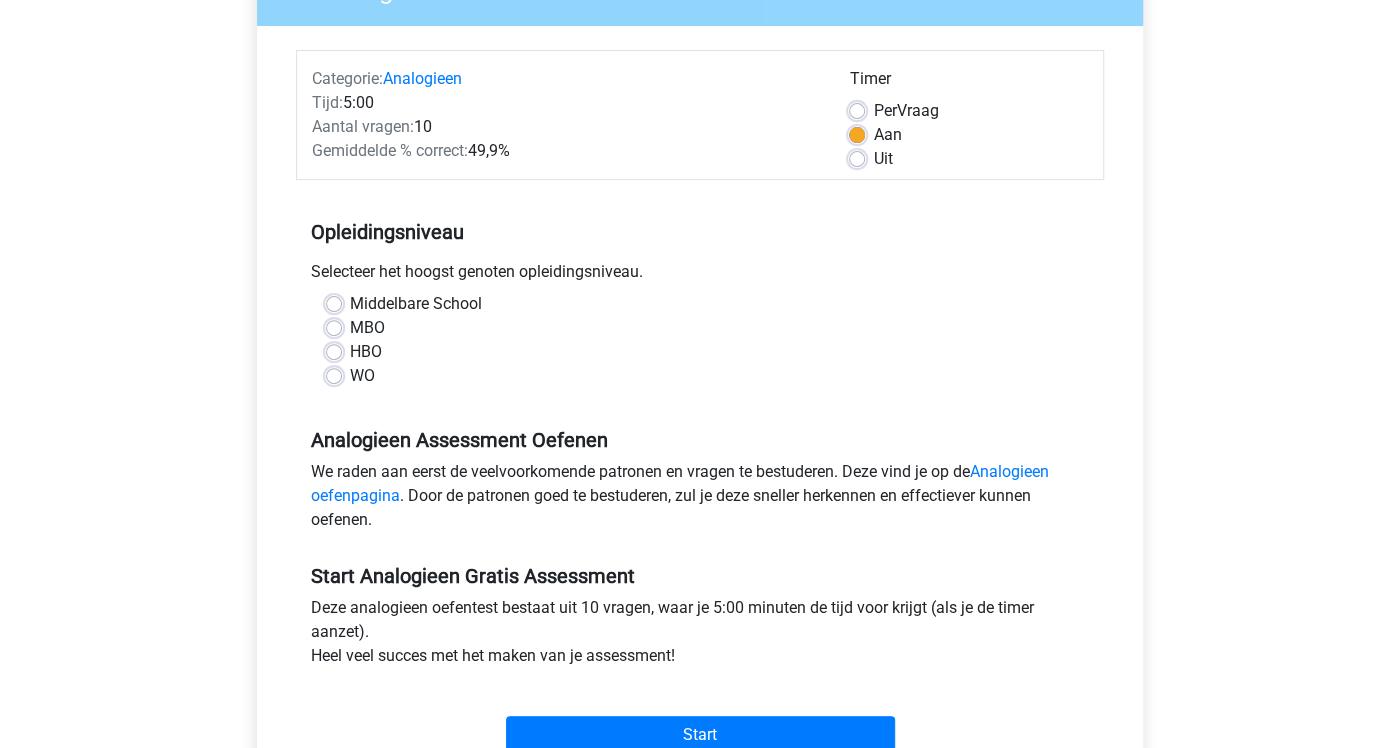 click on "WO" at bounding box center [362, 376] 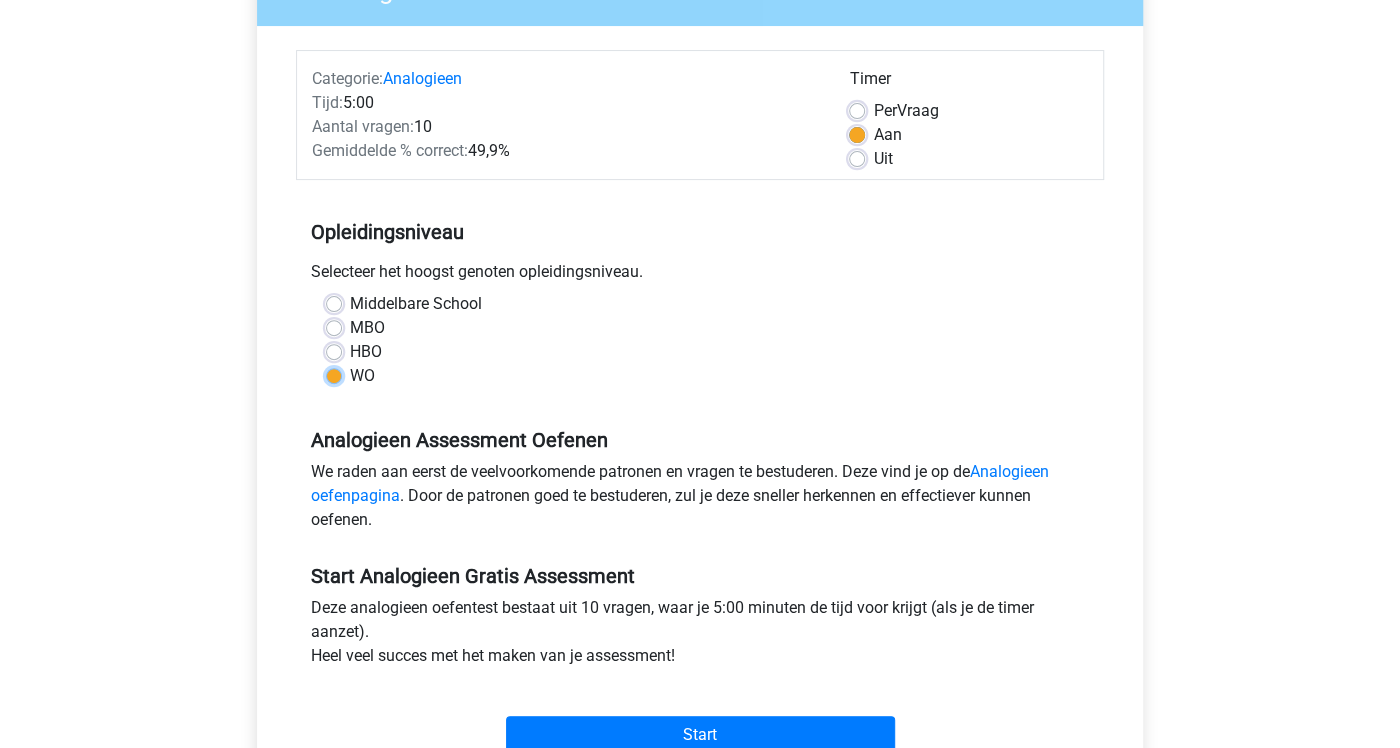 click on "WO" at bounding box center [334, 374] 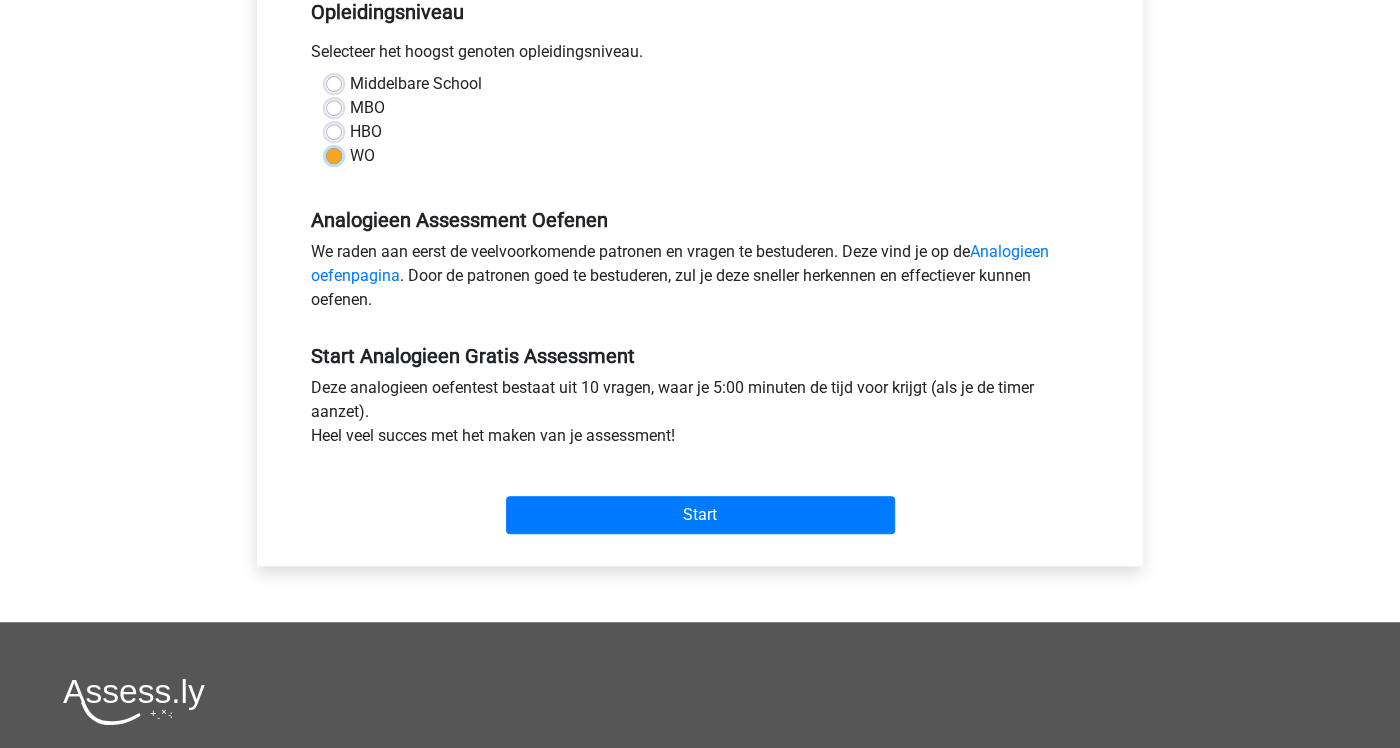 scroll, scrollTop: 632, scrollLeft: 0, axis: vertical 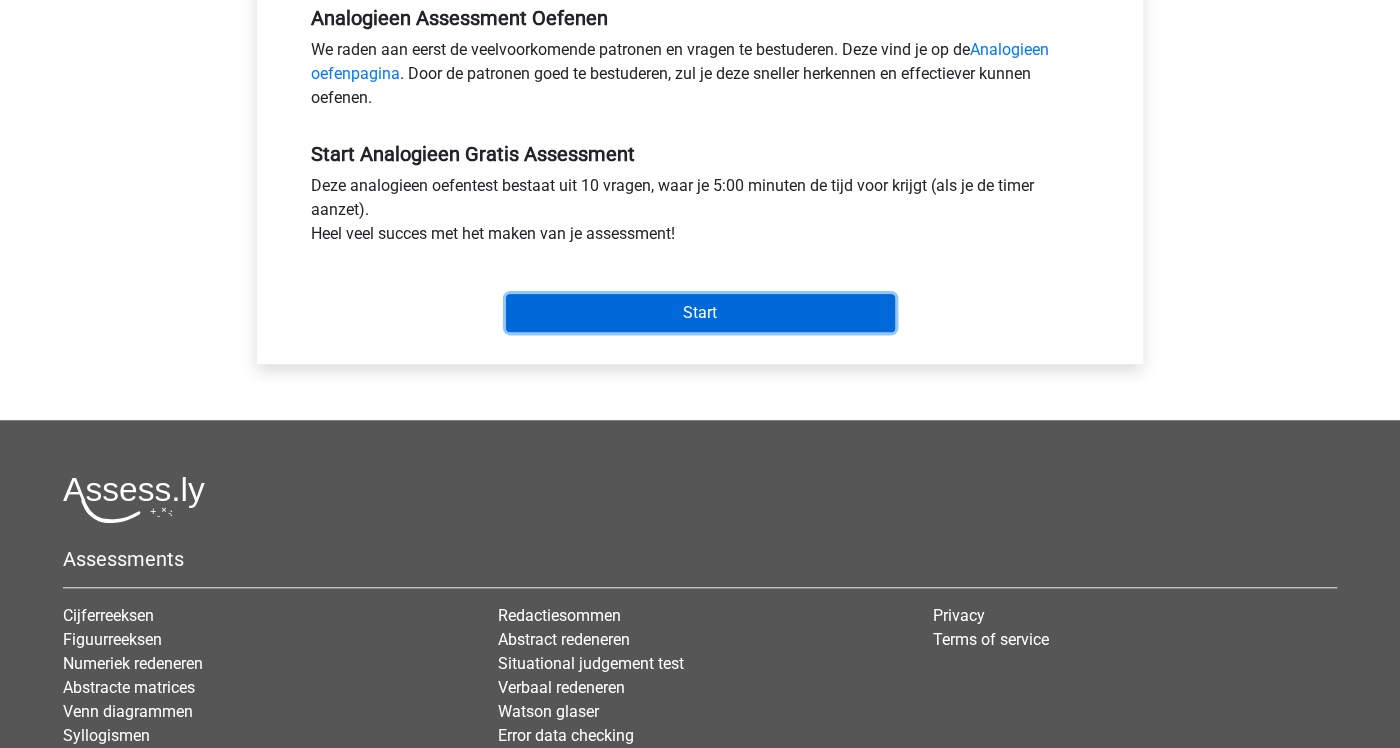 click on "Start" at bounding box center (700, 313) 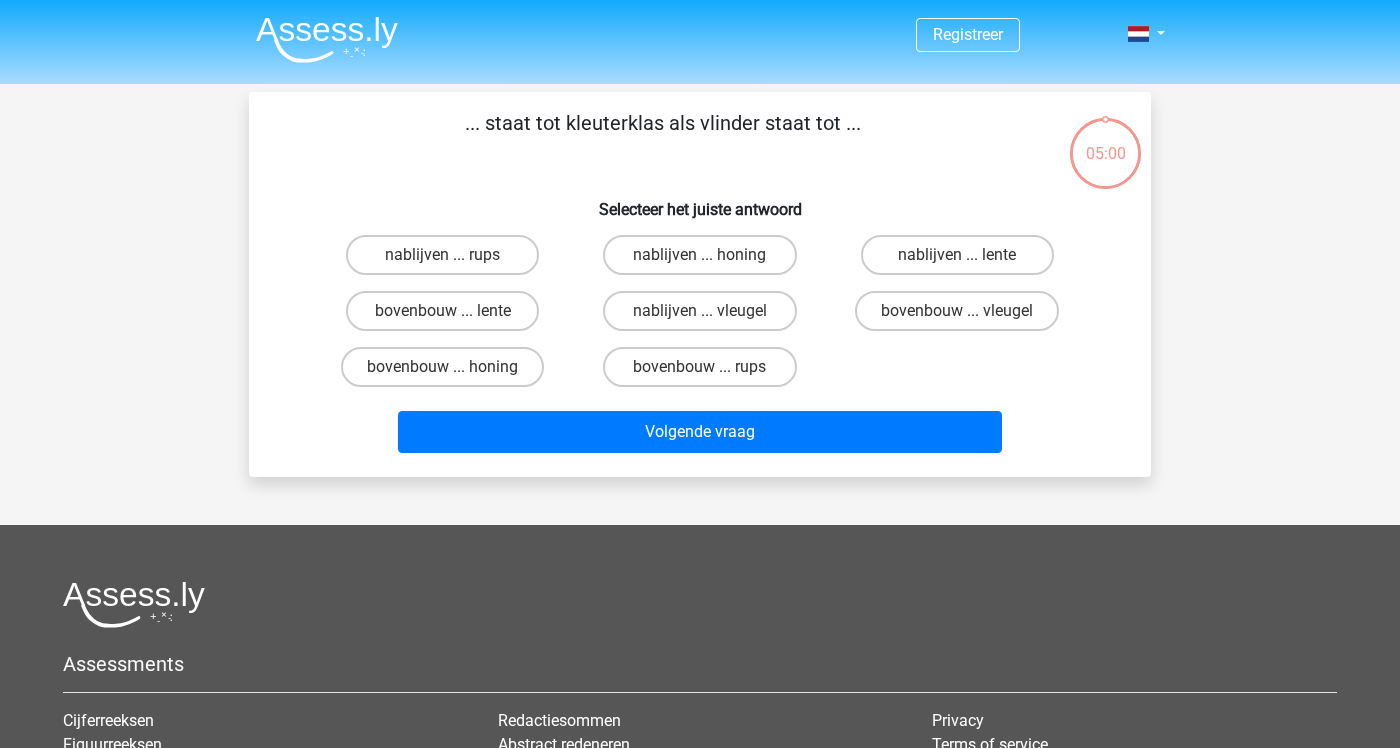 scroll, scrollTop: 0, scrollLeft: 0, axis: both 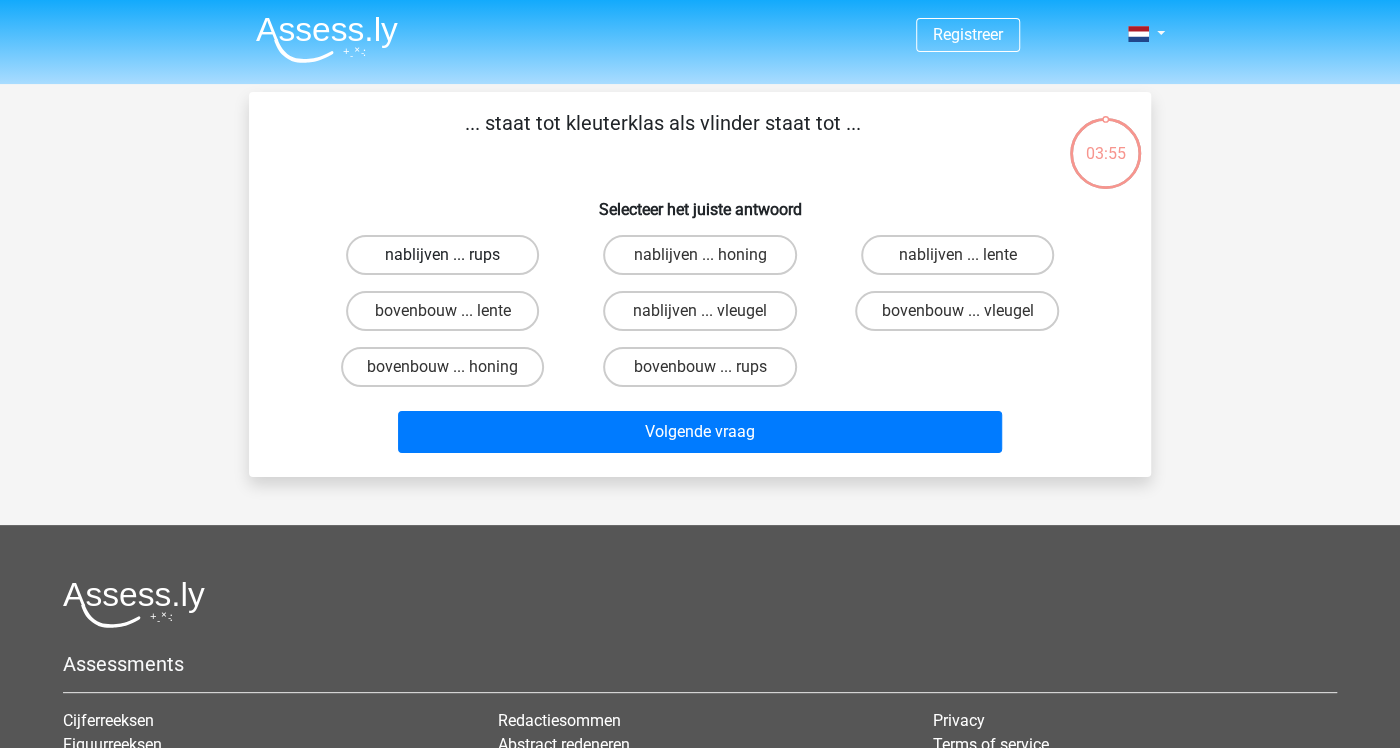 click on "nablijven ... rups" at bounding box center [442, 255] 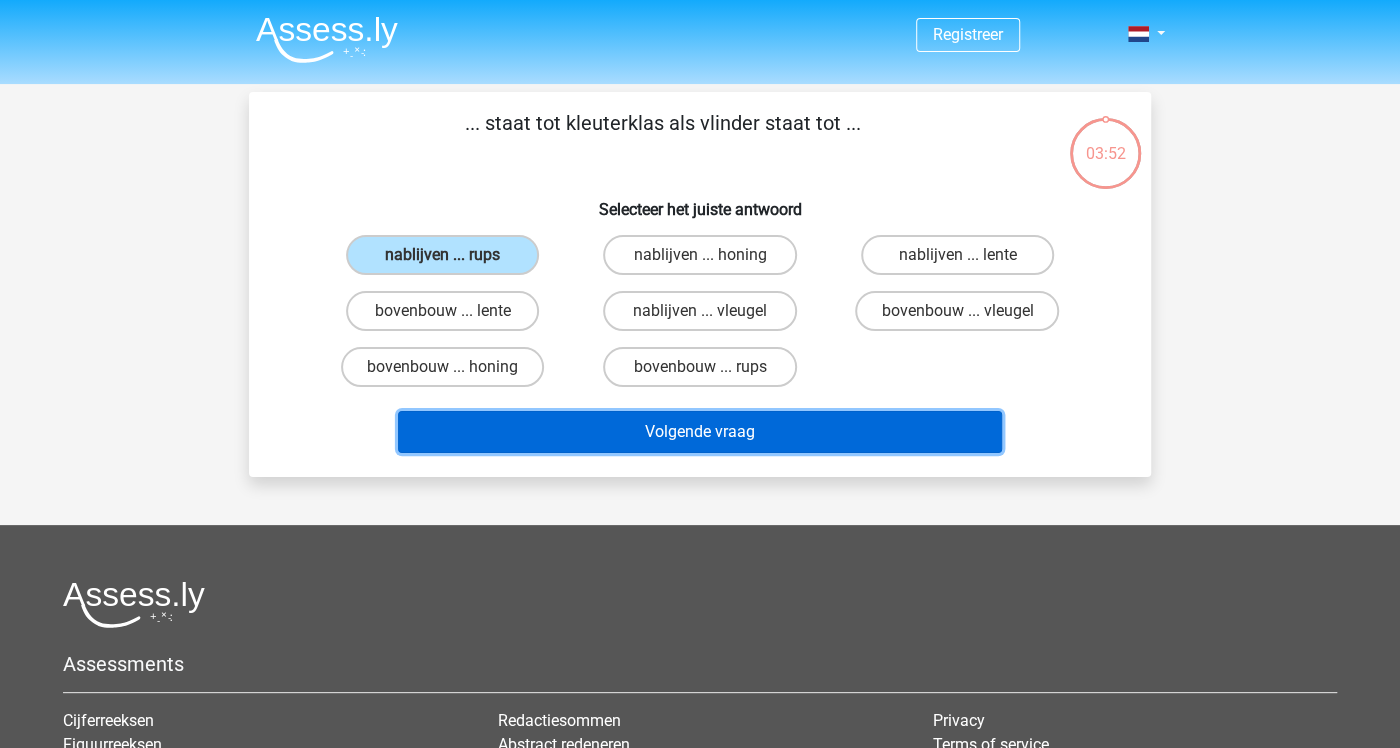 click on "Volgende vraag" at bounding box center (700, 432) 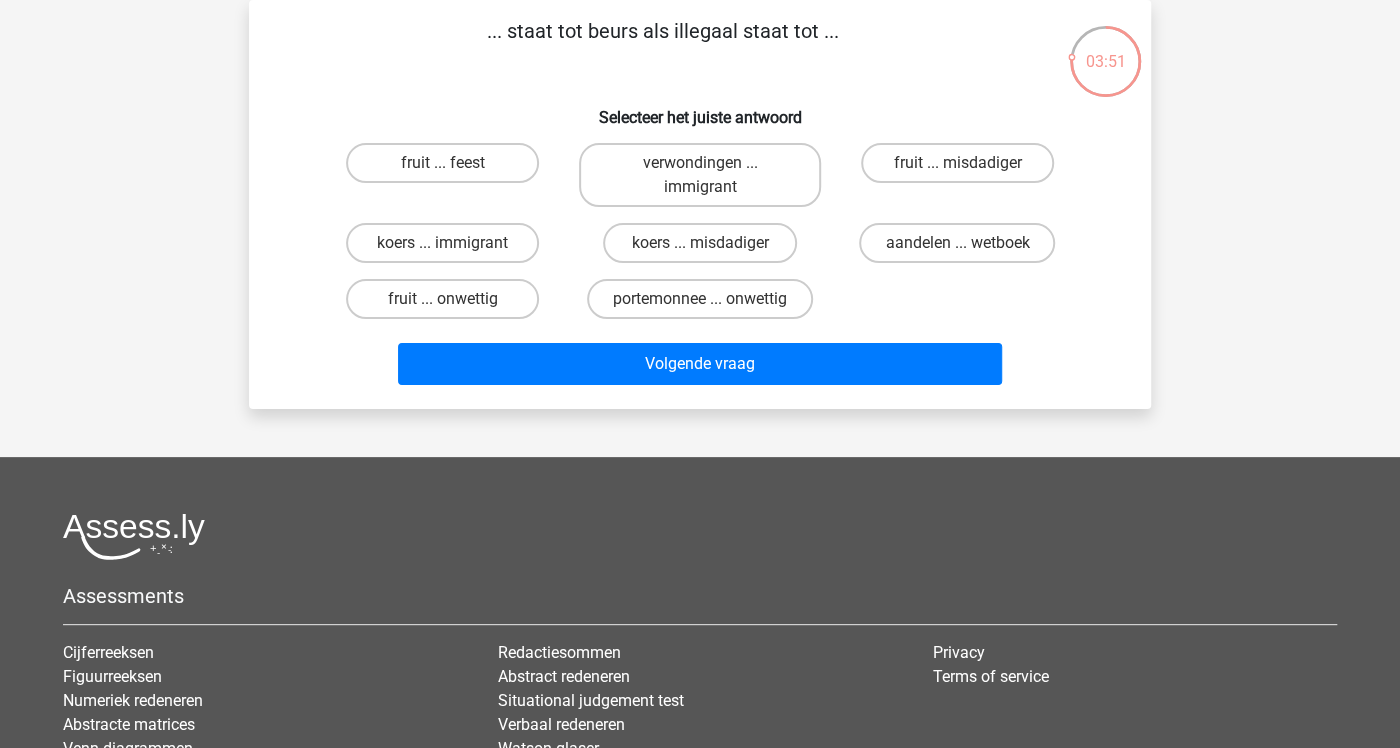 scroll, scrollTop: 0, scrollLeft: 0, axis: both 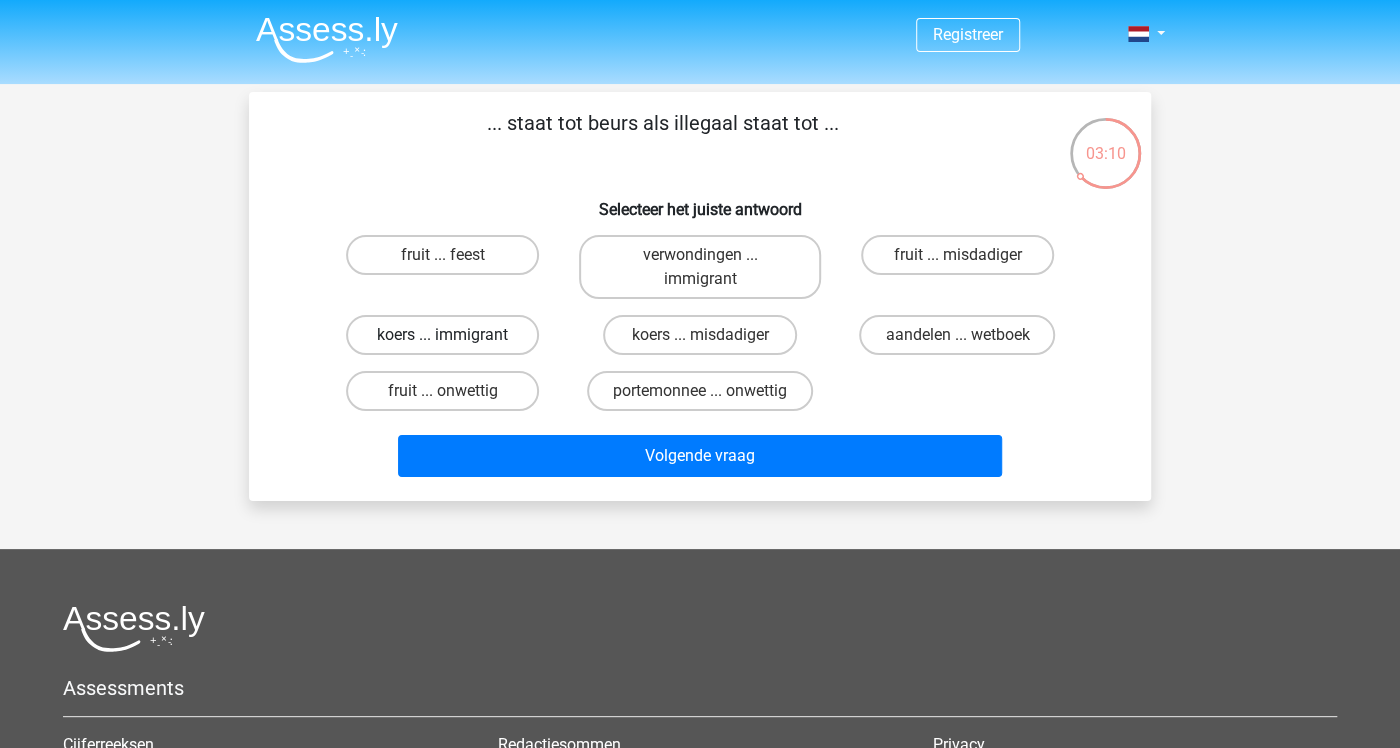 click on "koers ... immigrant" at bounding box center (442, 335) 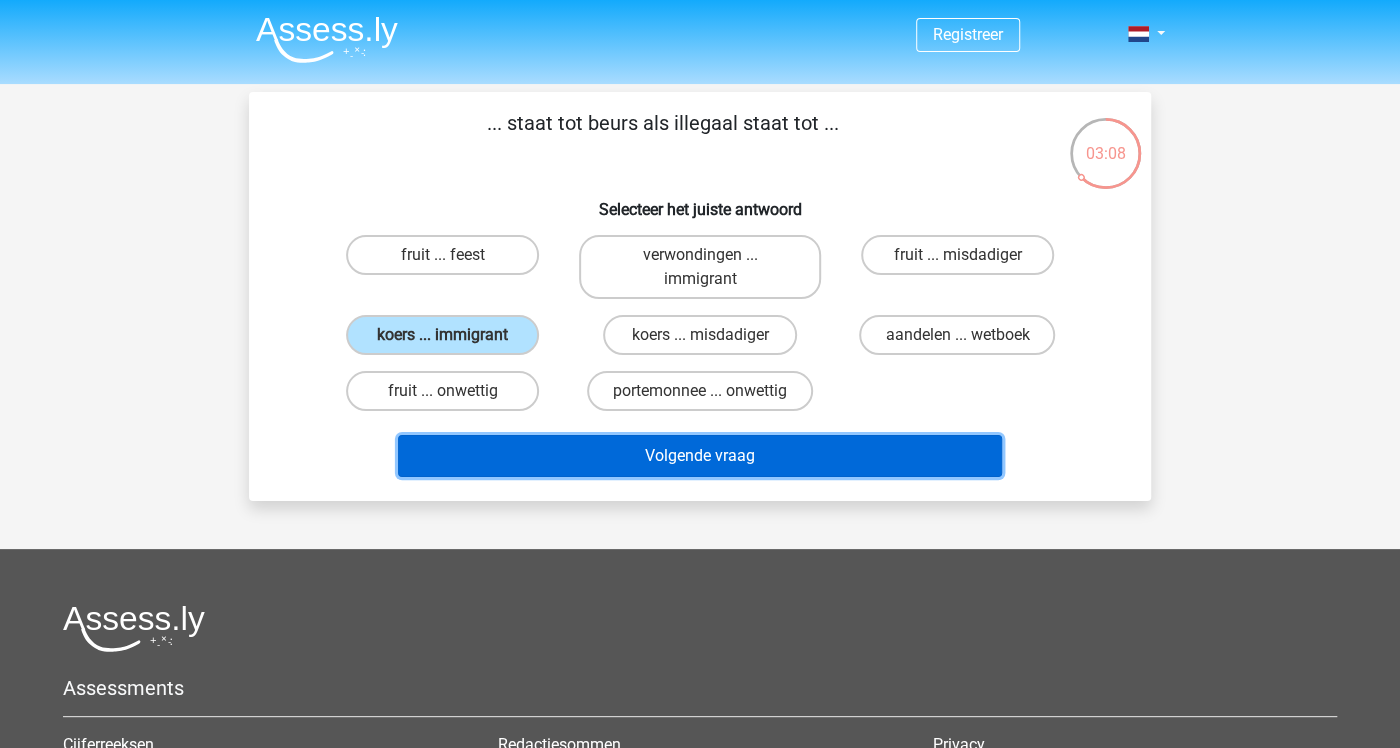 click on "Volgende vraag" at bounding box center (700, 456) 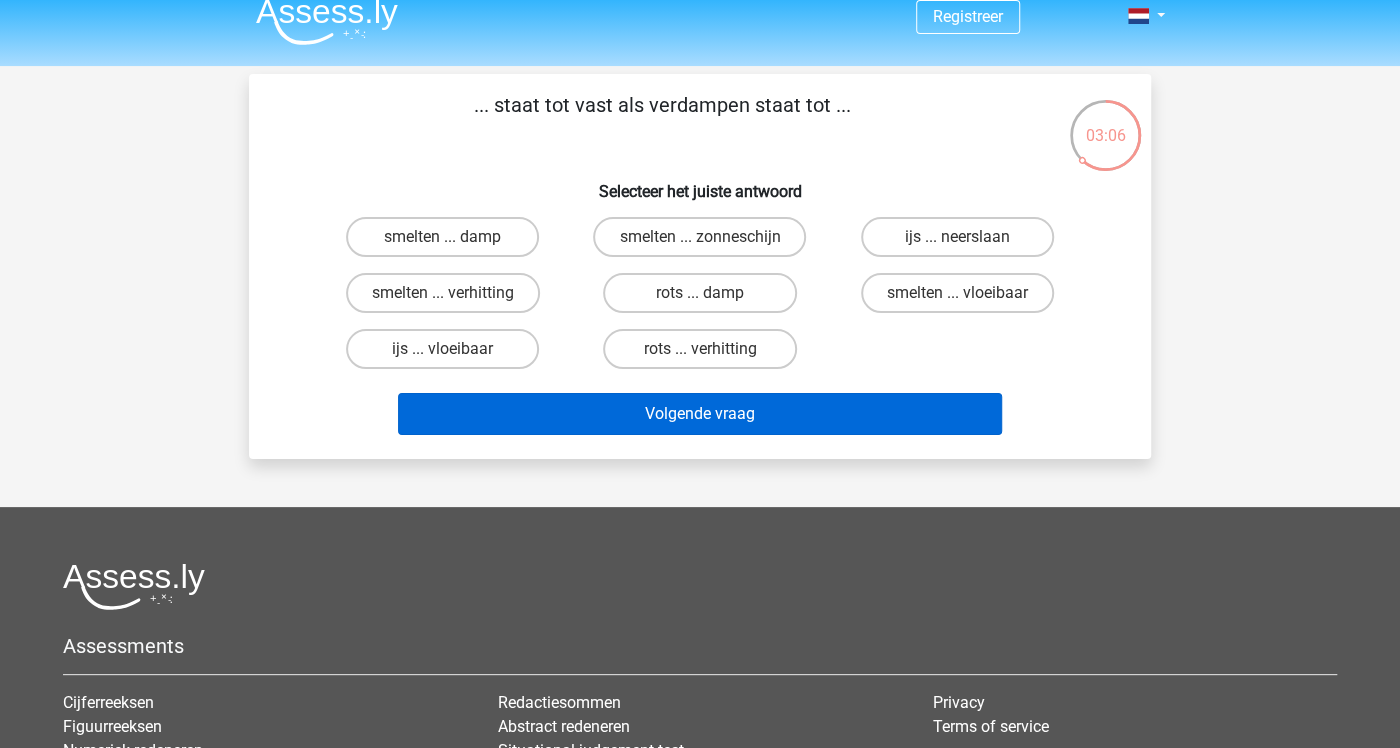 scroll, scrollTop: 0, scrollLeft: 0, axis: both 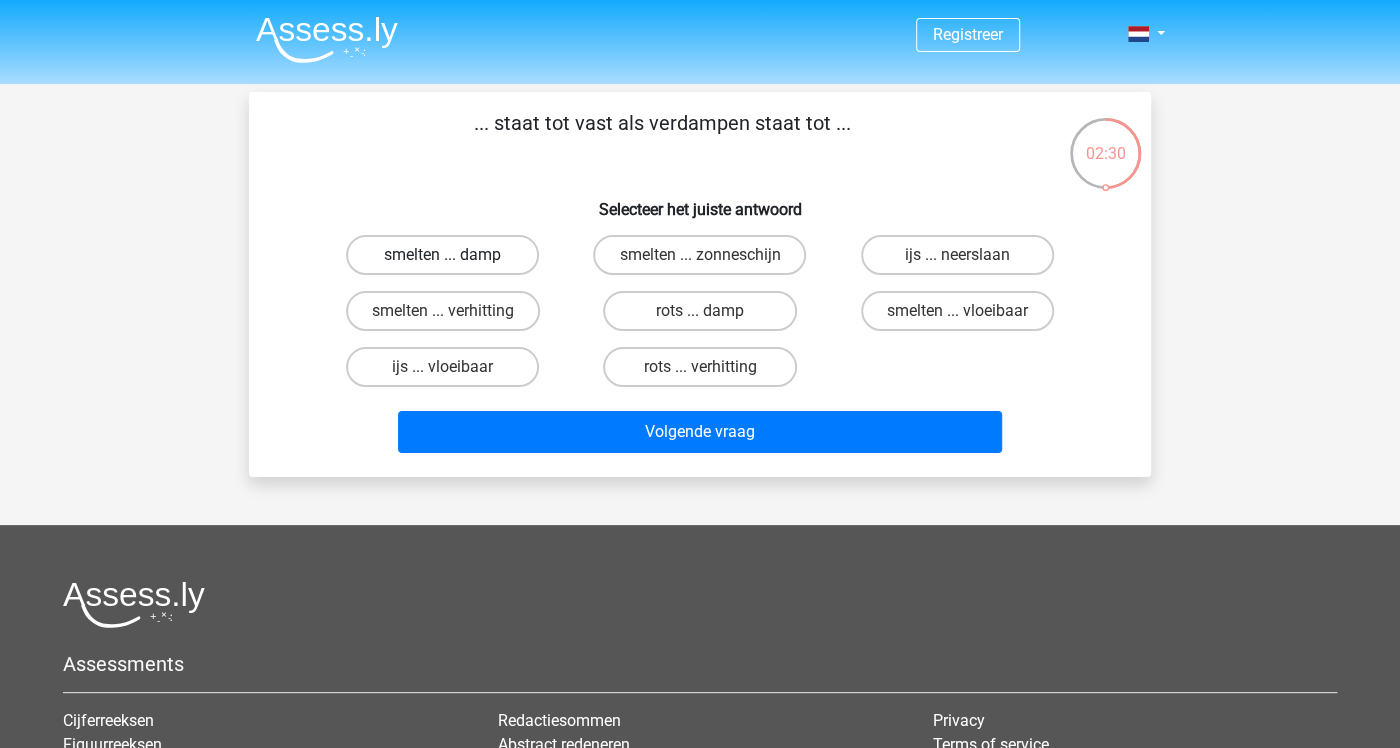 click on "smelten ... damp" at bounding box center (442, 255) 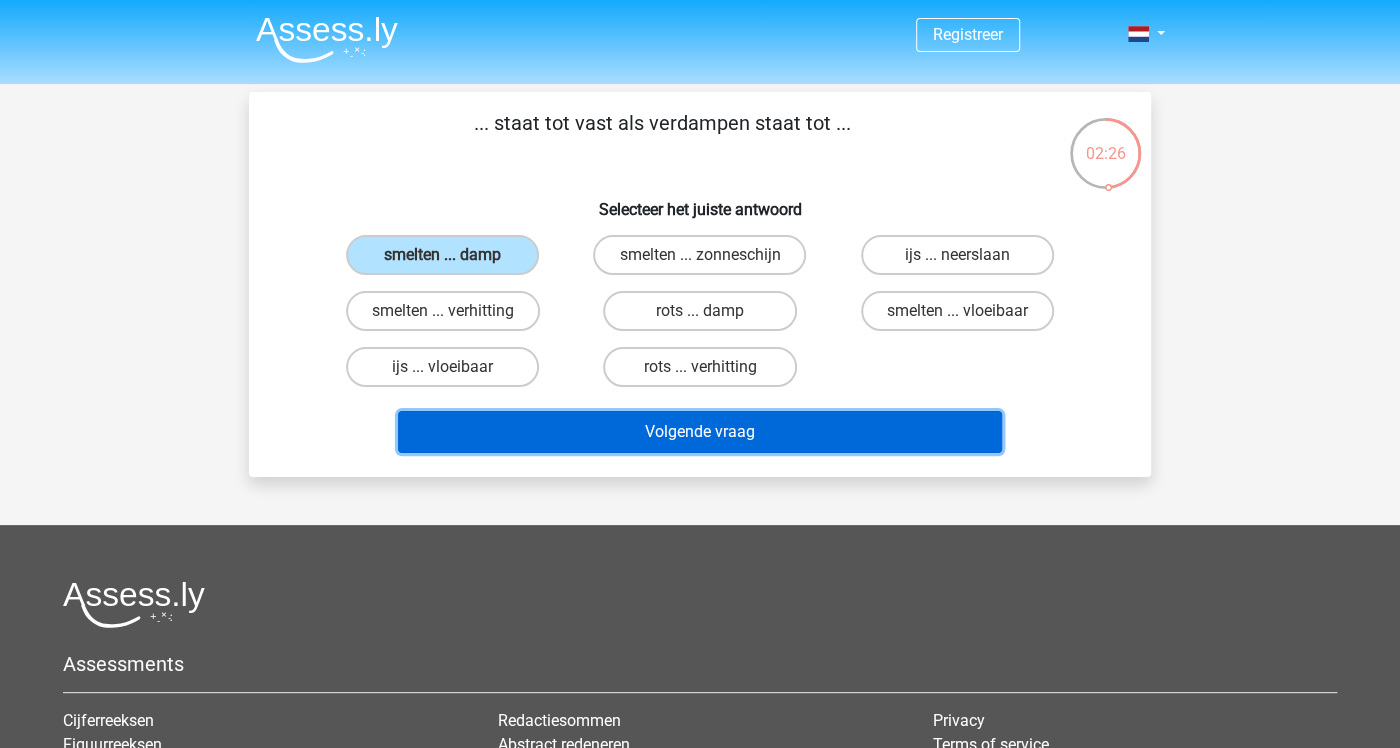 click on "Volgende vraag" at bounding box center (700, 432) 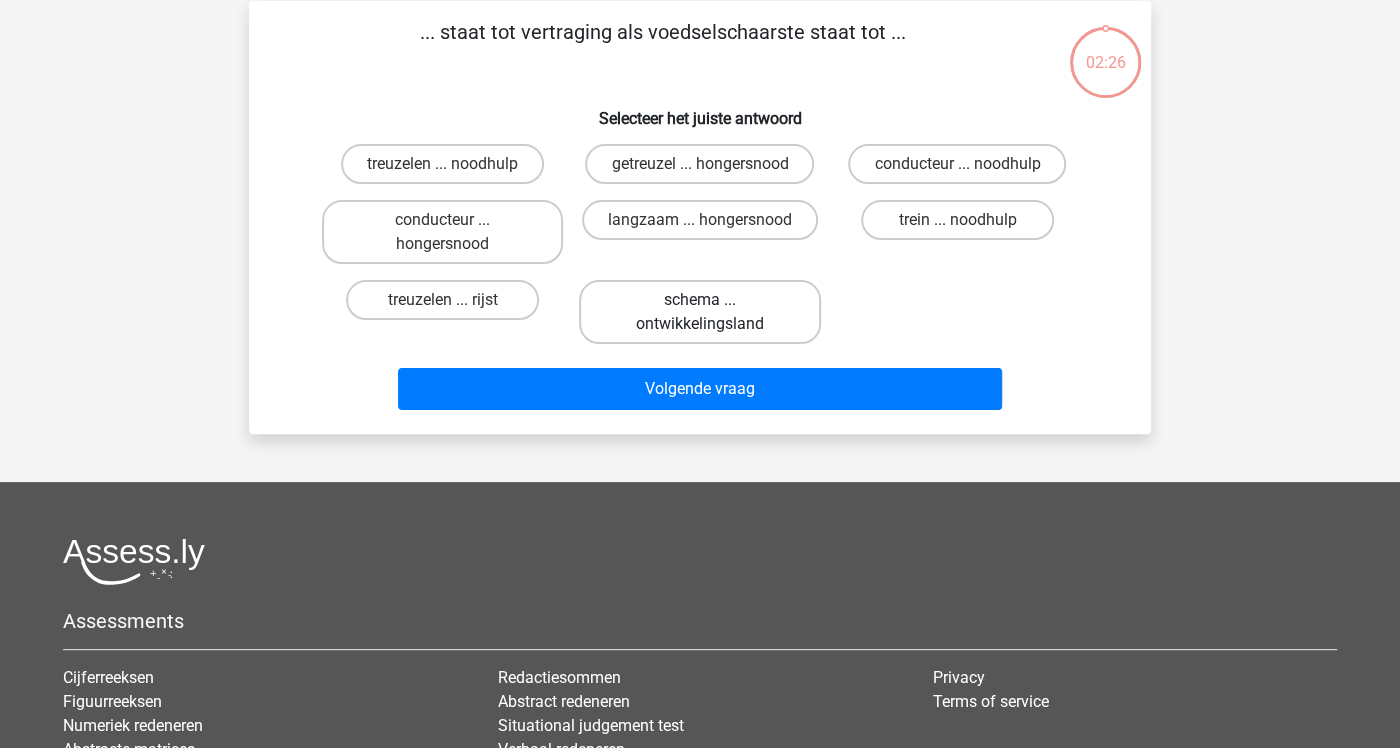 scroll, scrollTop: 92, scrollLeft: 0, axis: vertical 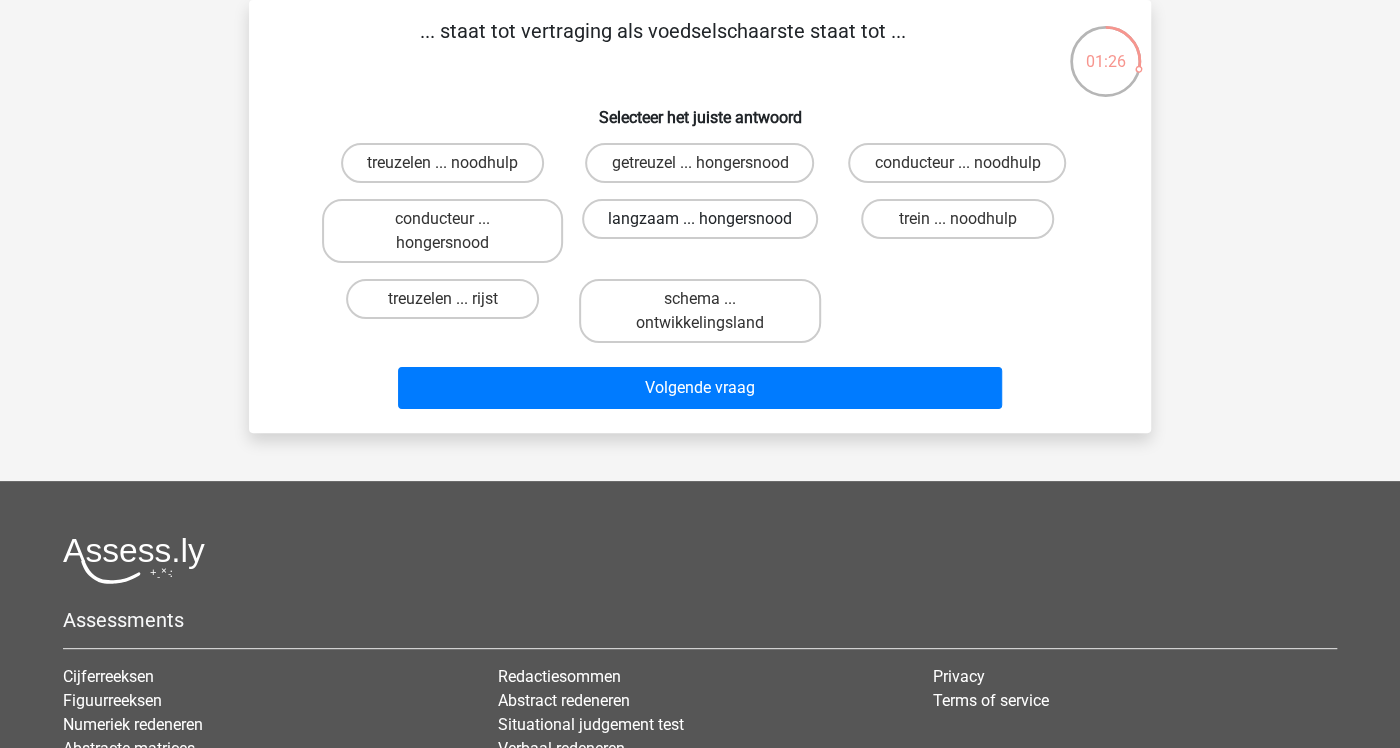 click on "langzaam ... hongersnood" at bounding box center (700, 219) 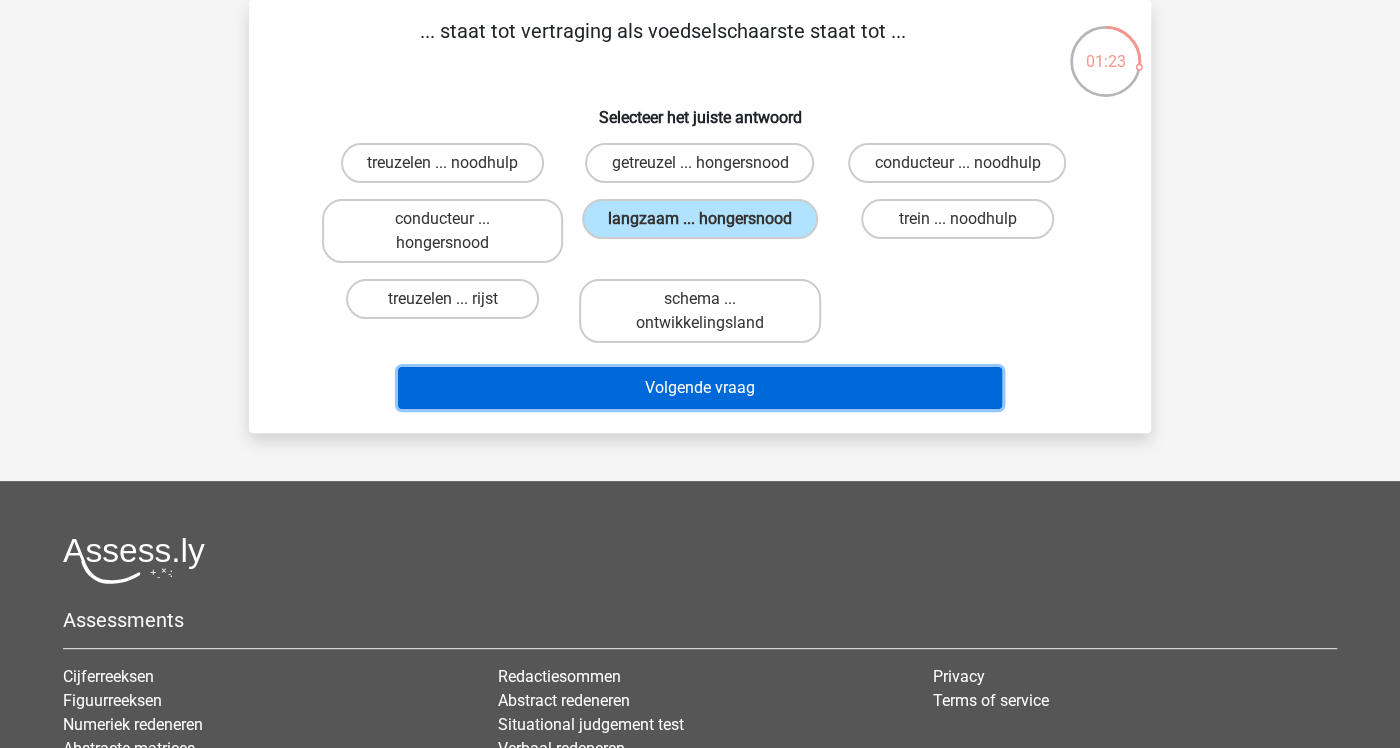 click on "Volgende vraag" at bounding box center [700, 388] 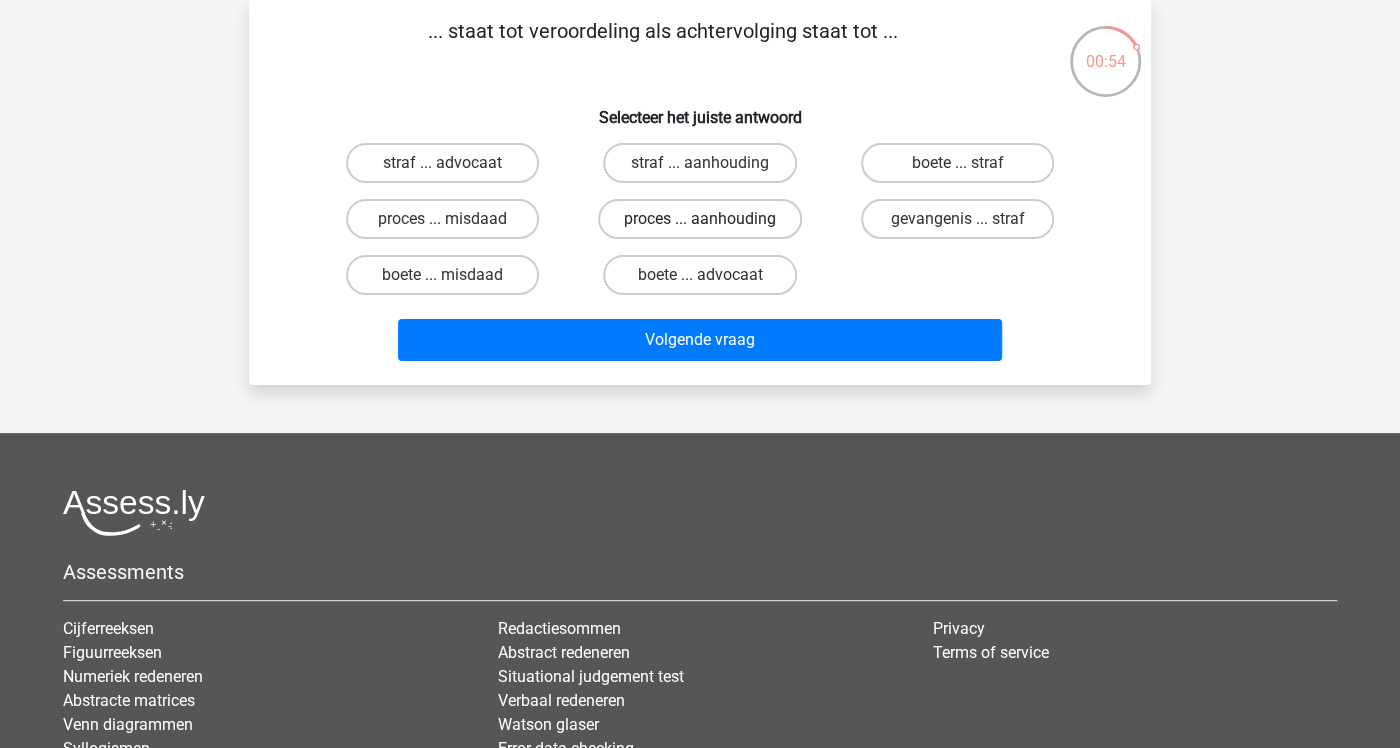 click on "proces ... aanhouding" at bounding box center [700, 219] 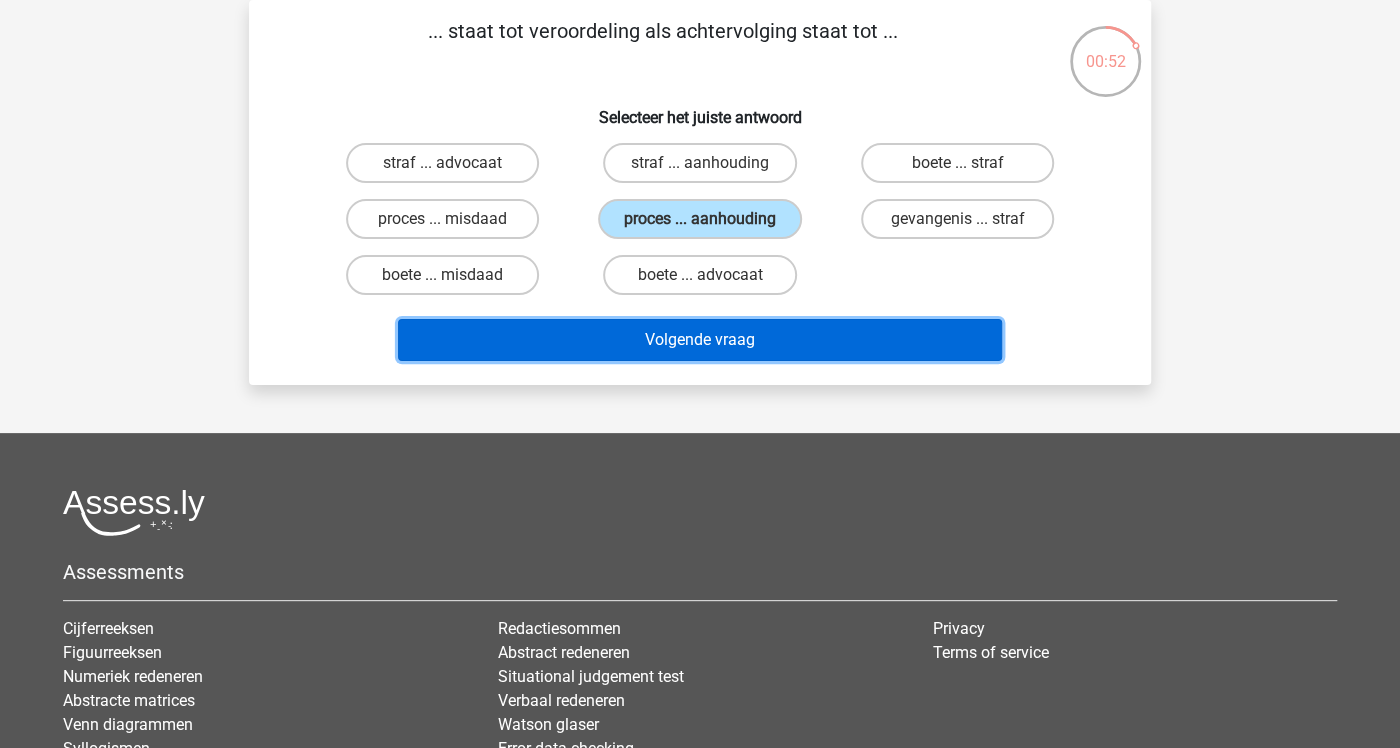 click on "Volgende vraag" at bounding box center [700, 340] 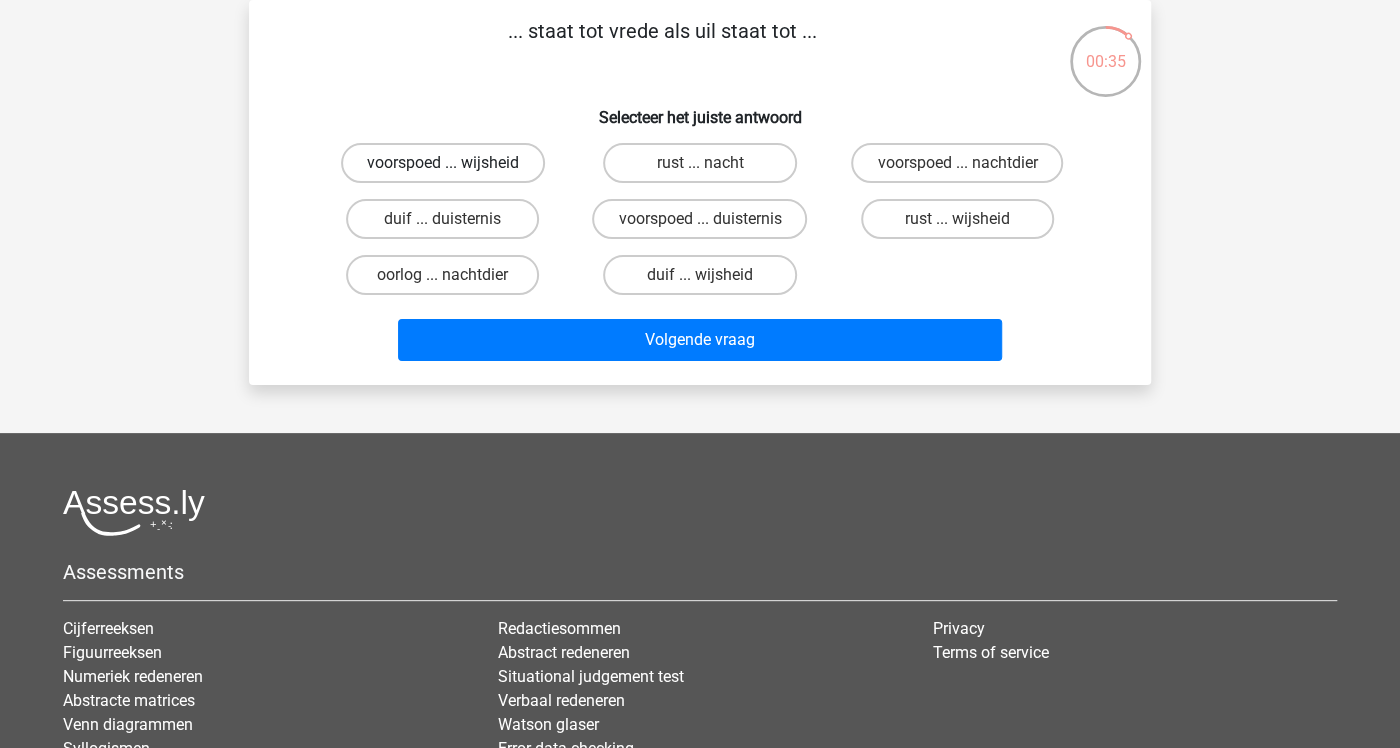 click on "voorspoed ... wijsheid" at bounding box center (443, 163) 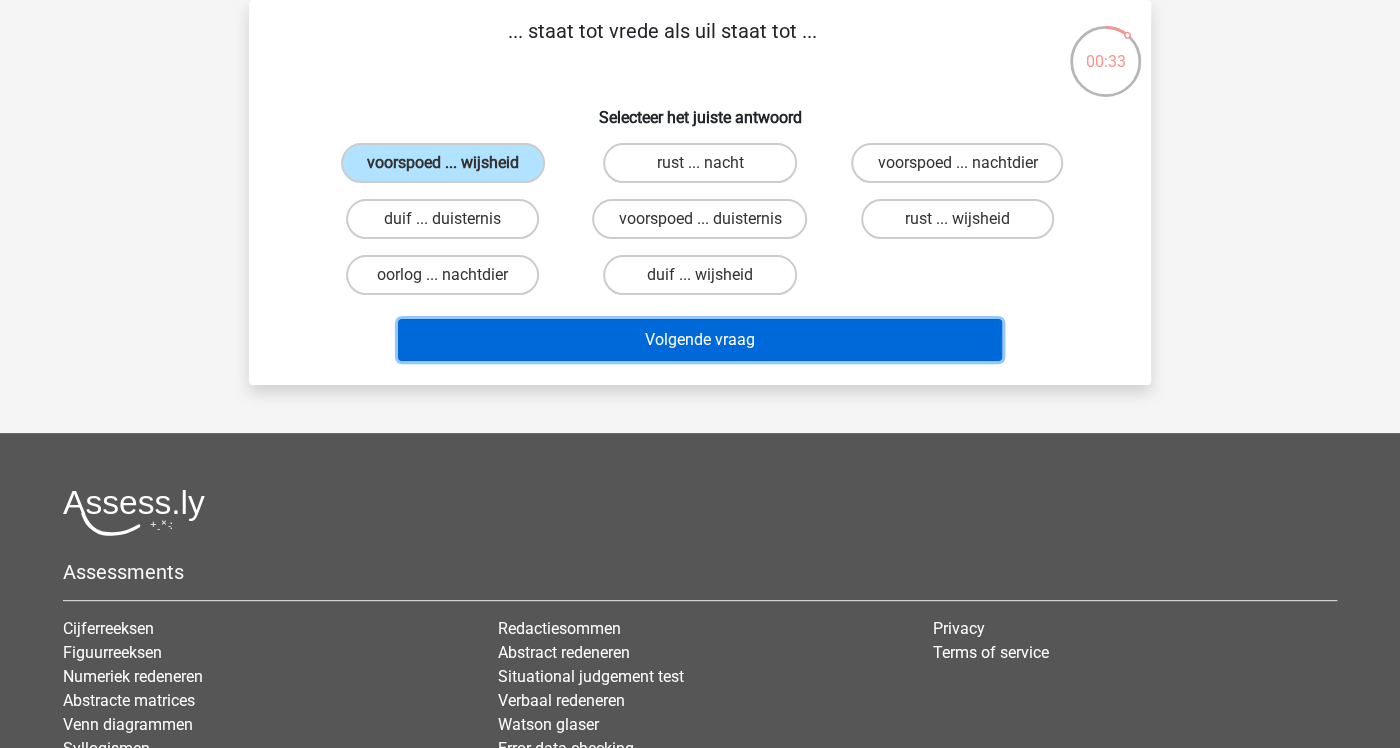 click on "Volgende vraag" at bounding box center (700, 340) 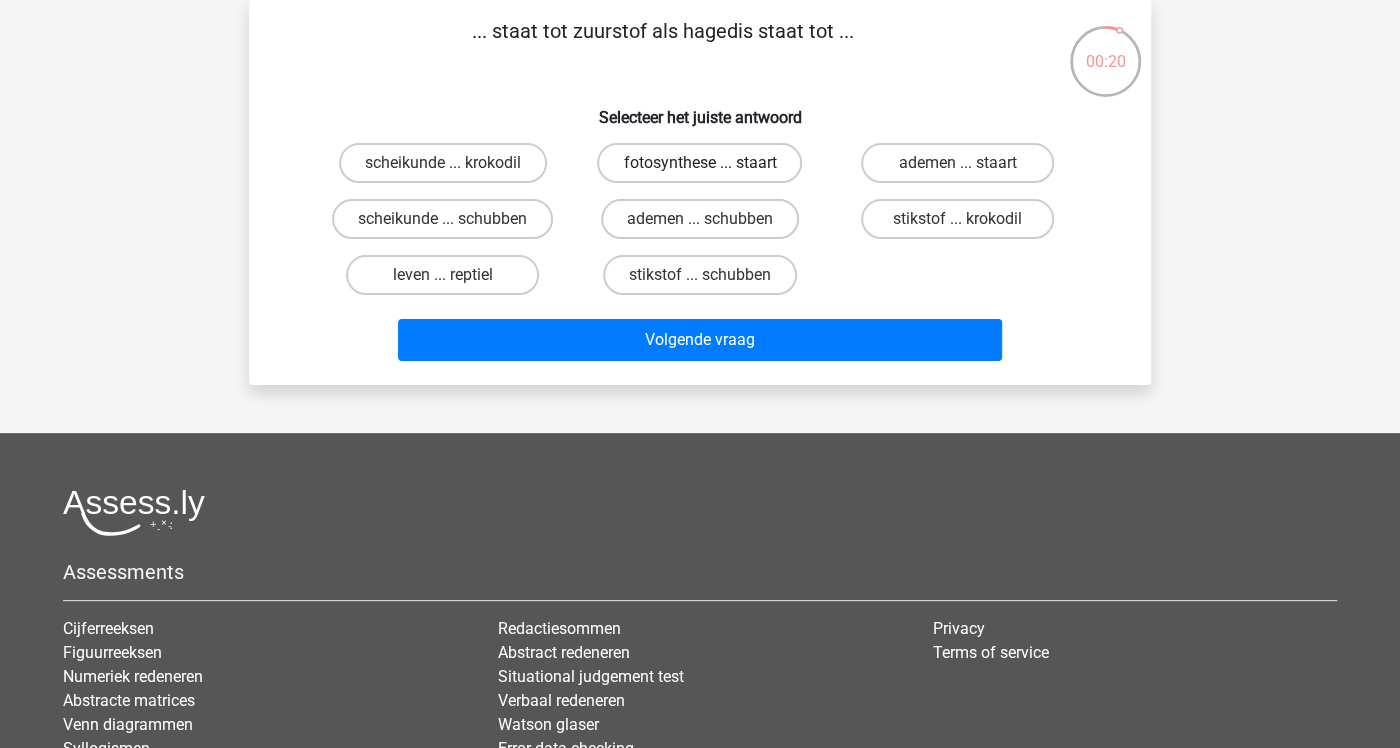 click on "fotosynthese ... staart" at bounding box center [699, 163] 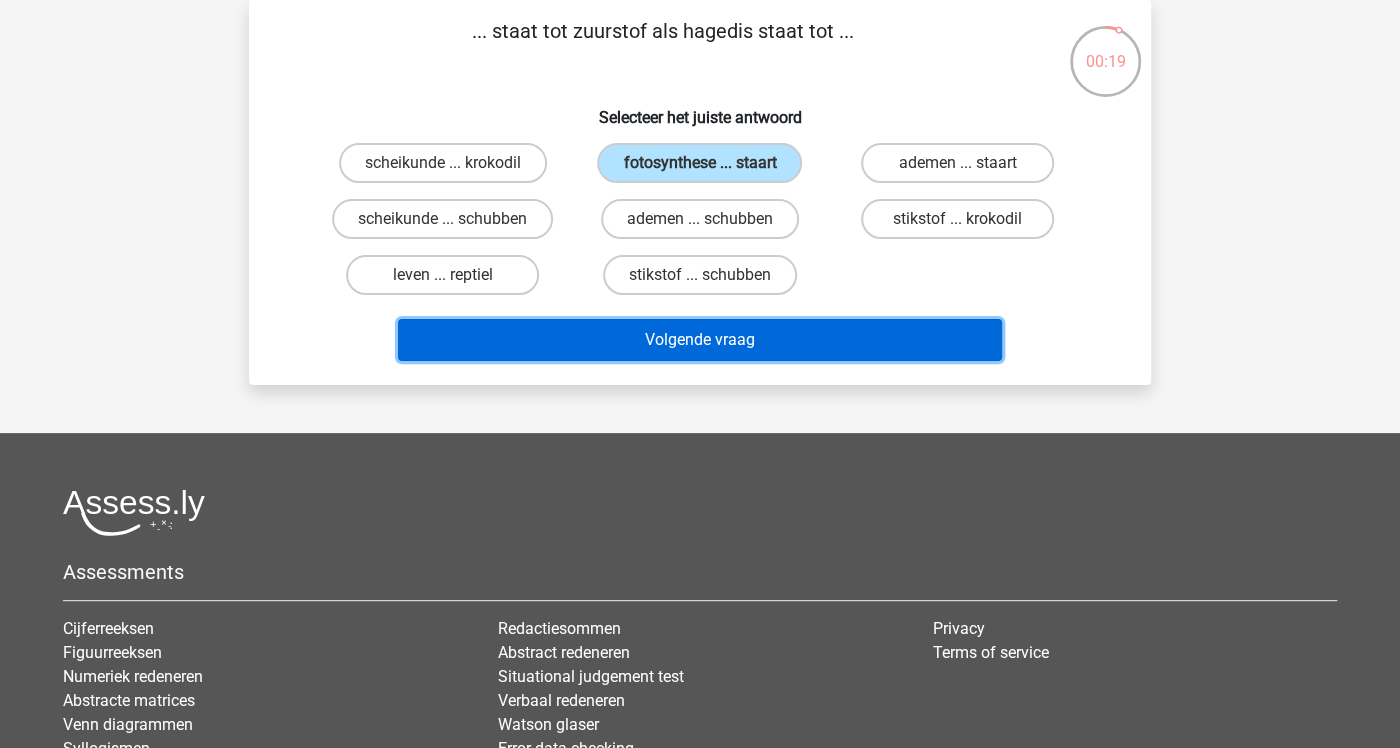 click on "Volgende vraag" at bounding box center [700, 340] 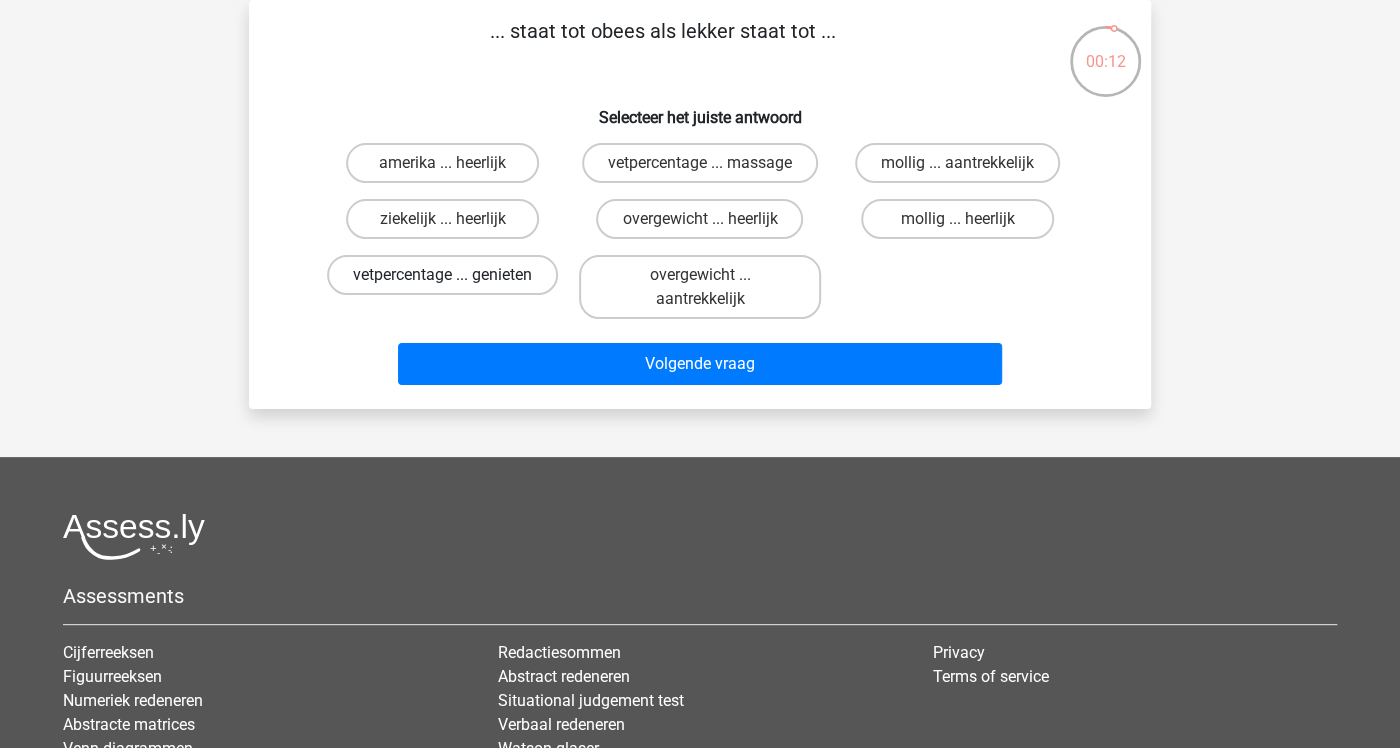 click on "vetpercentage ... genieten" at bounding box center [442, 275] 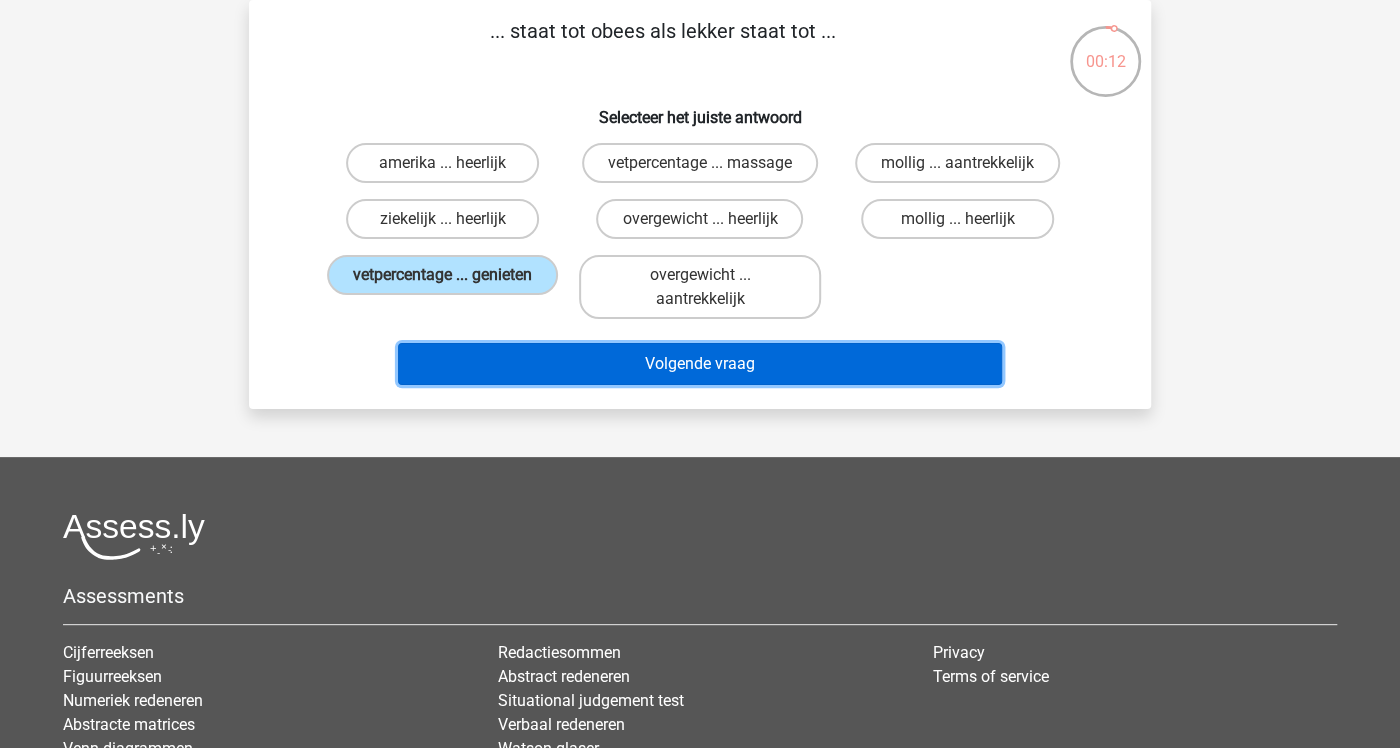 click on "Volgende vraag" at bounding box center [700, 364] 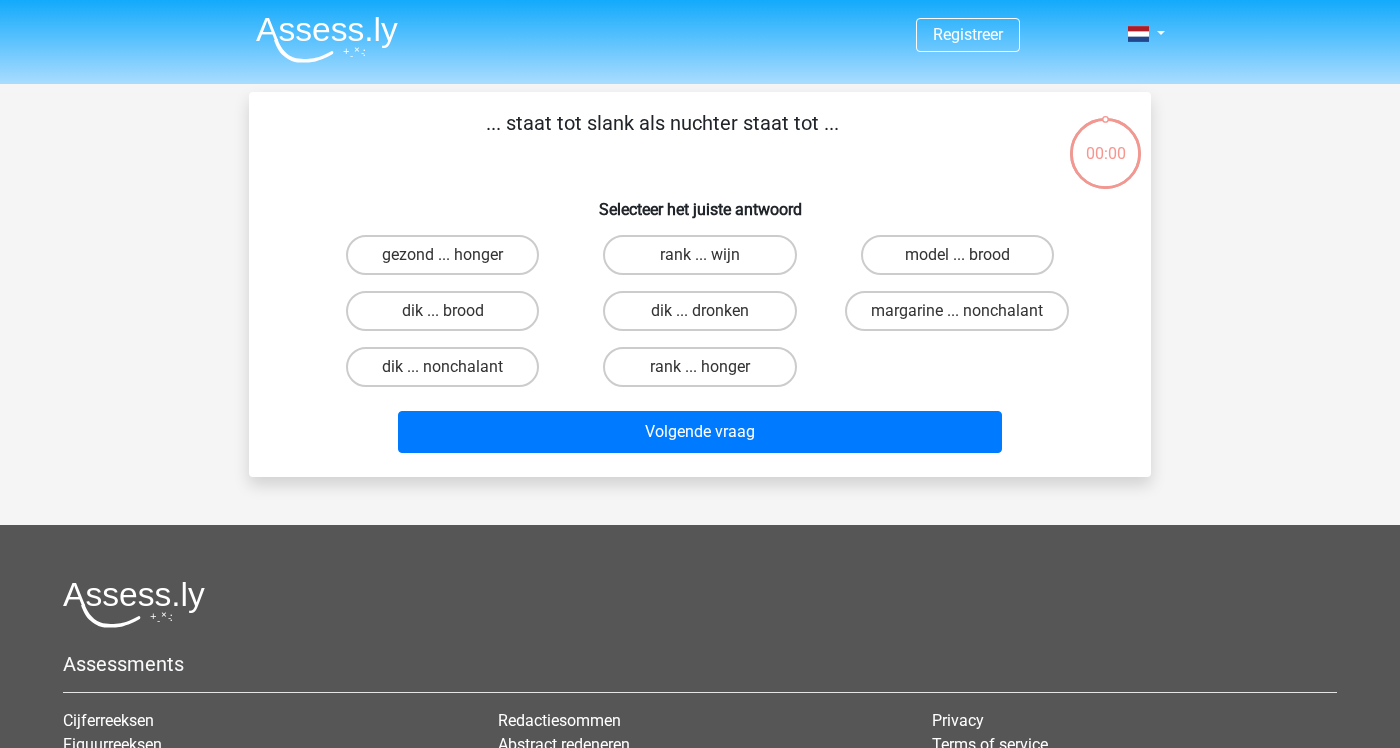 scroll, scrollTop: 0, scrollLeft: 0, axis: both 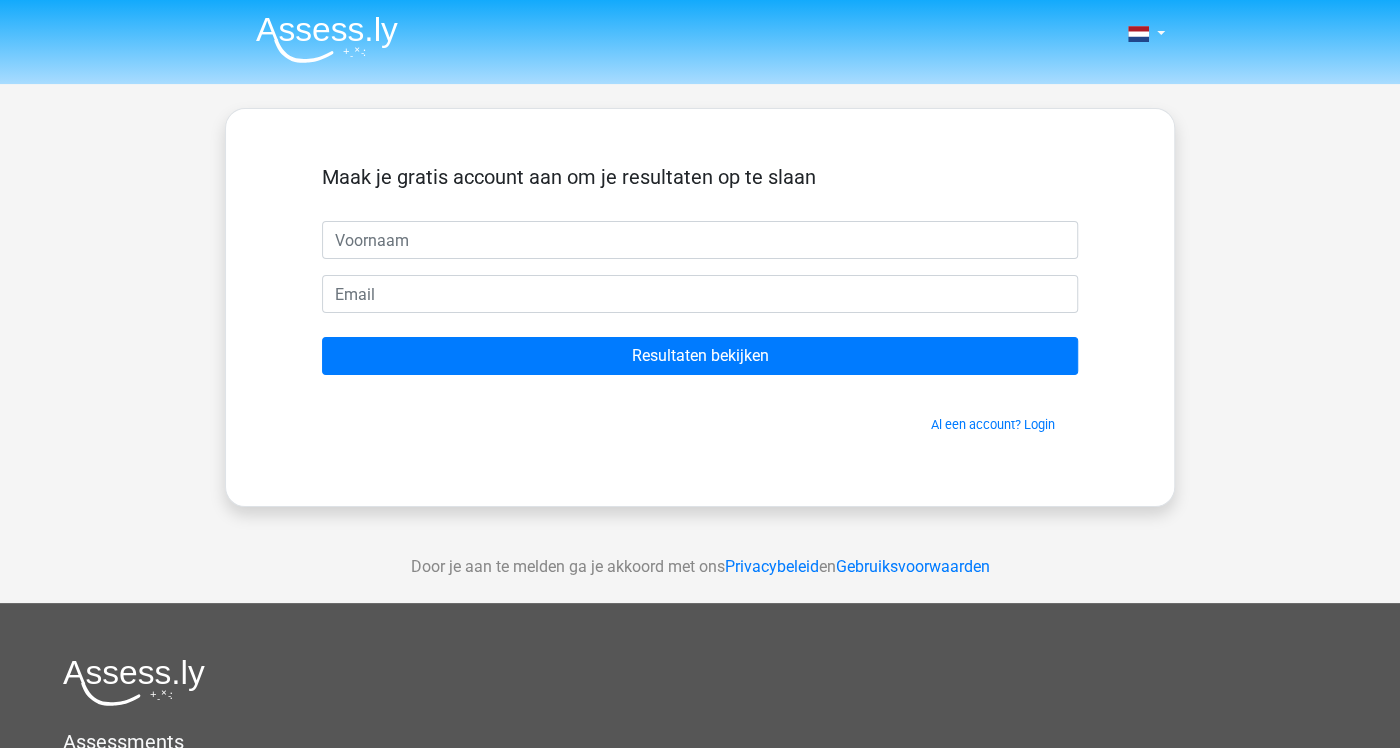 click at bounding box center (700, 240) 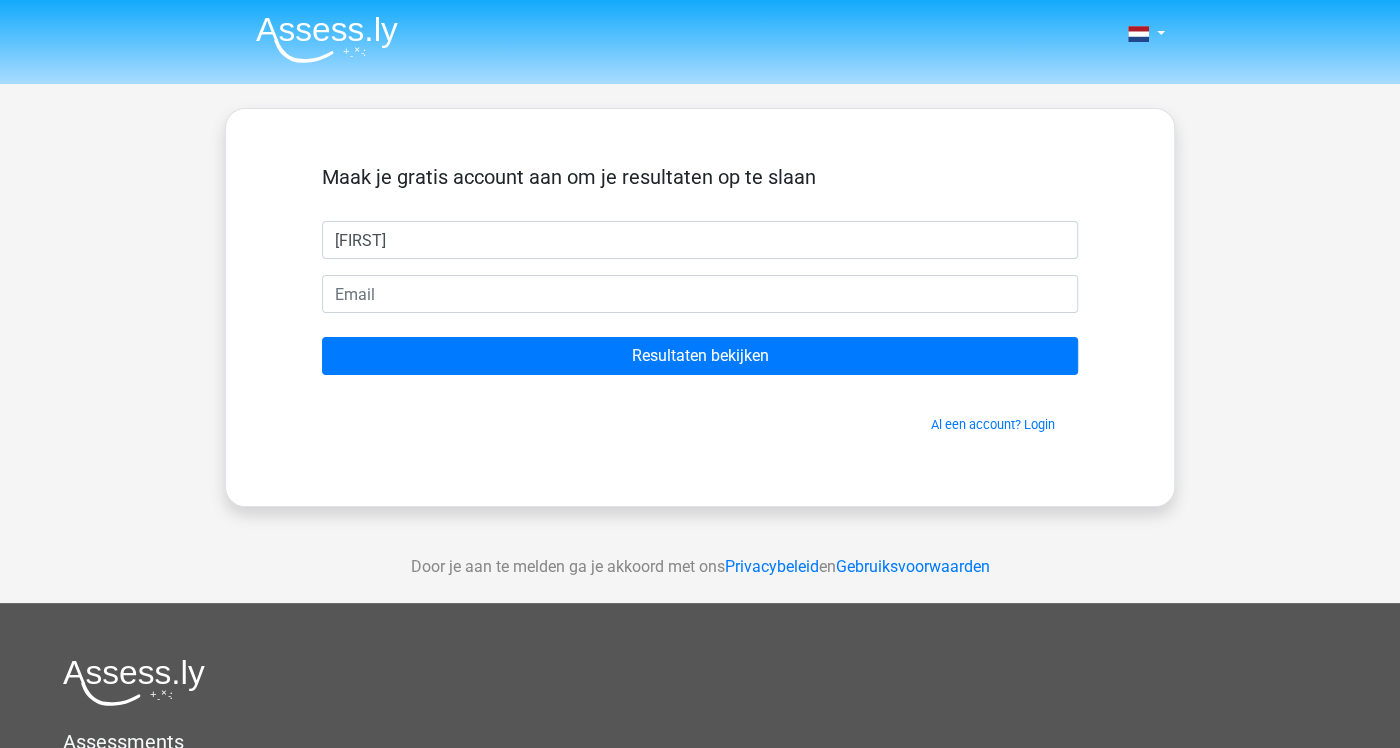 type on "[FIRST]" 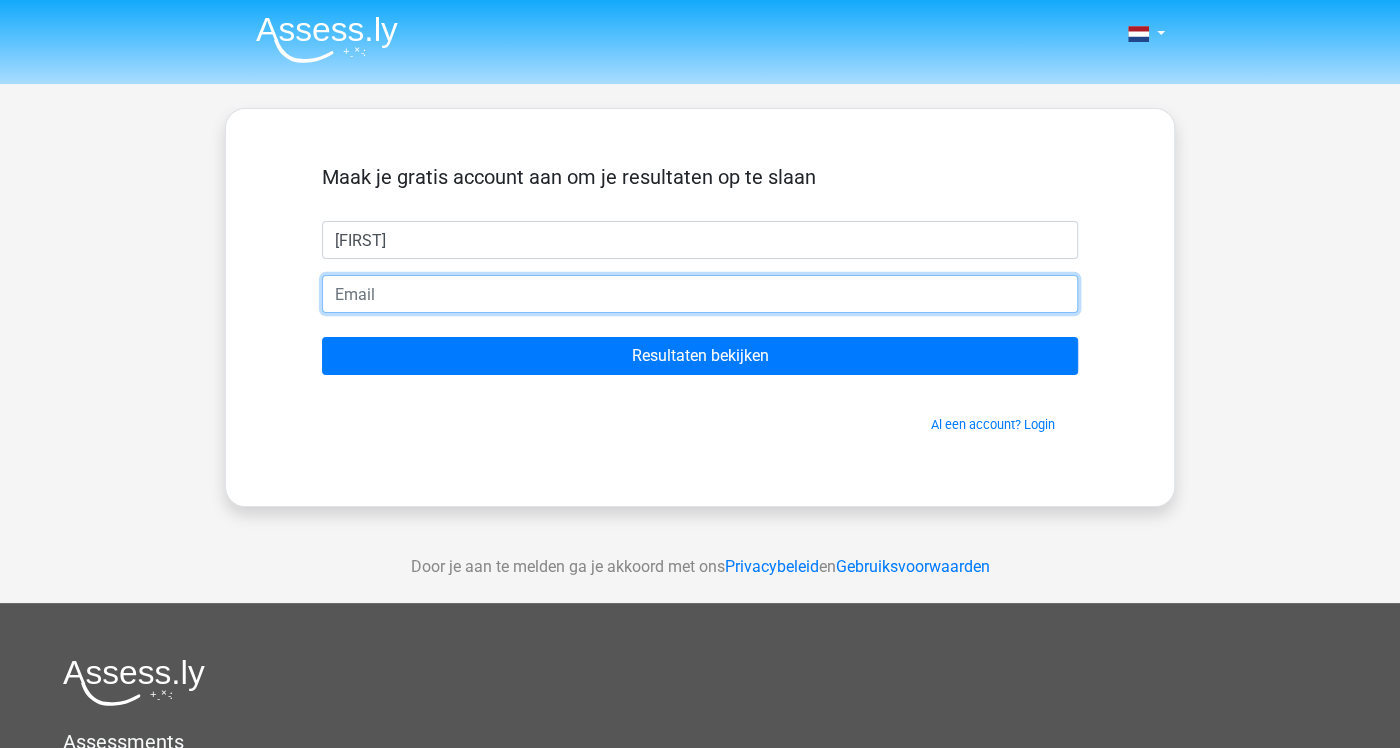click at bounding box center [700, 294] 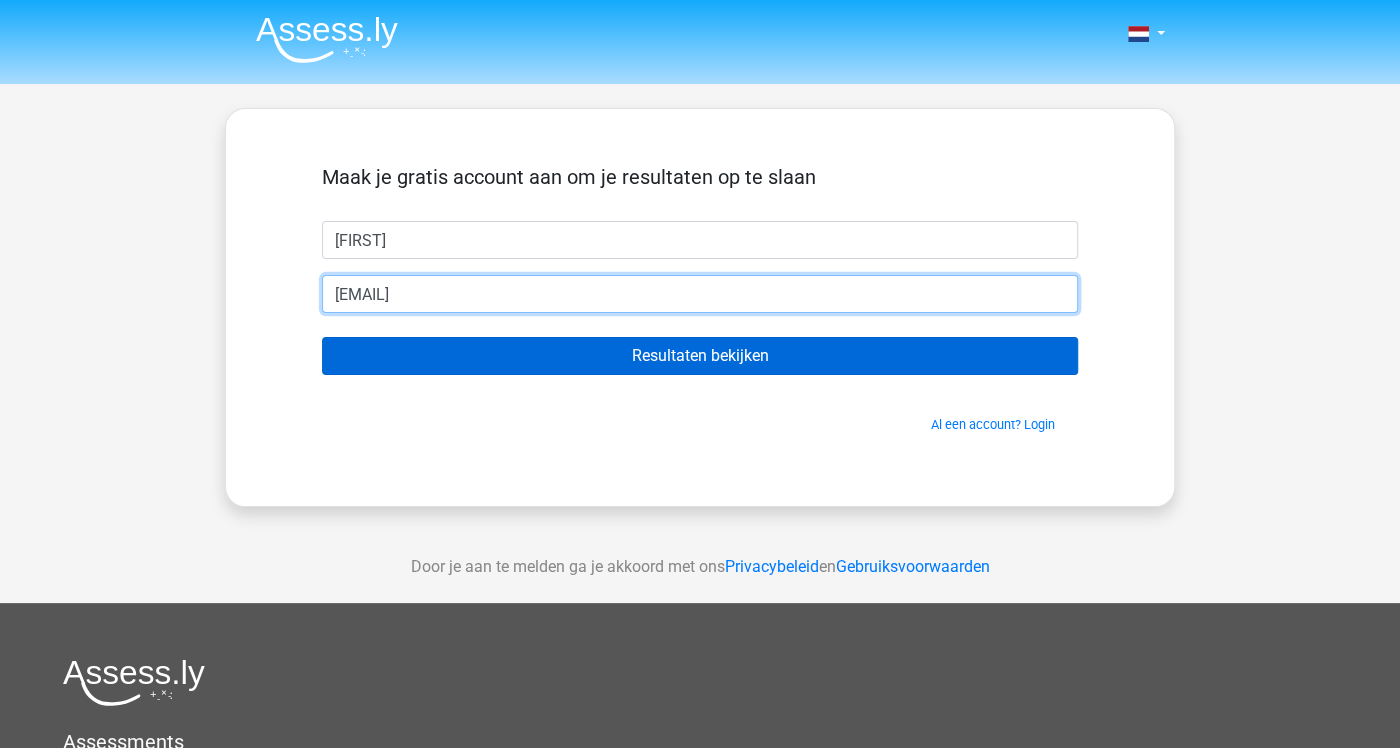 type on "Luc.willems8@telenet.be" 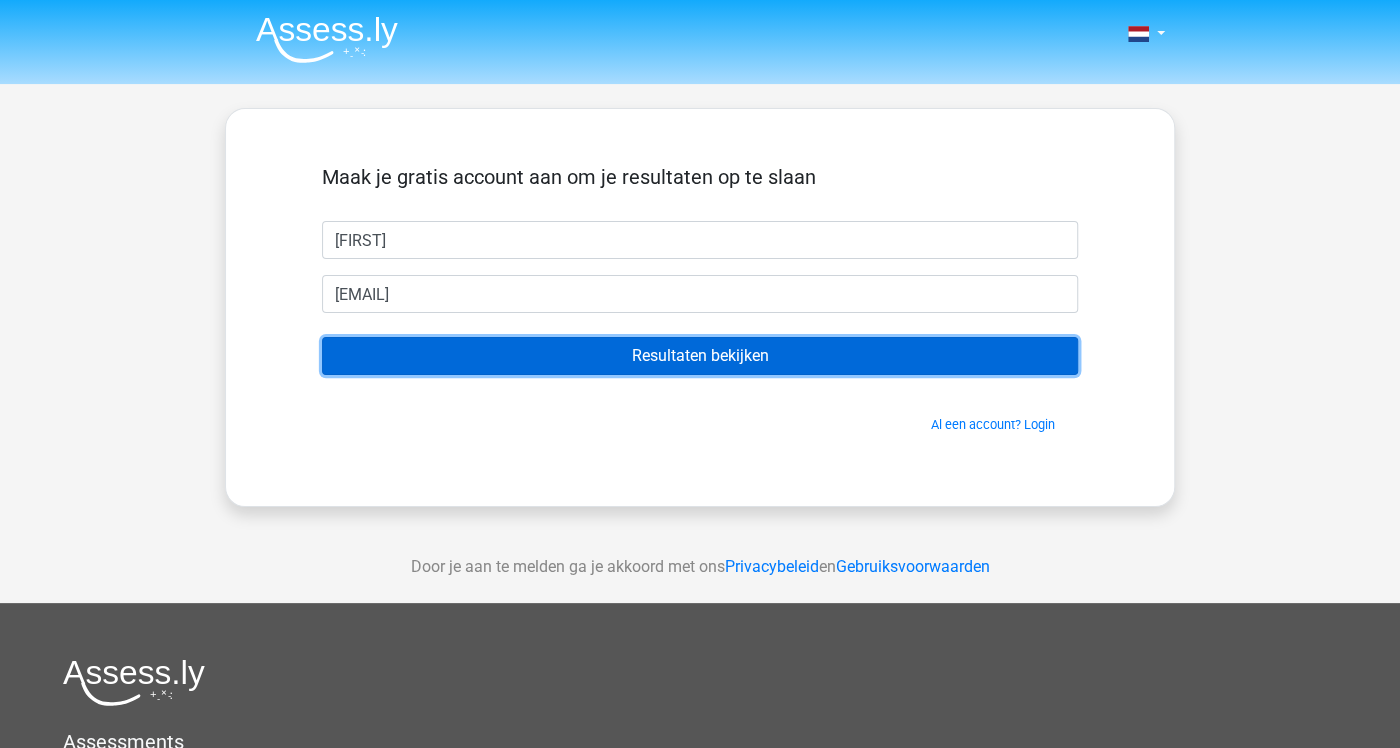 click on "Resultaten bekijken" at bounding box center [700, 356] 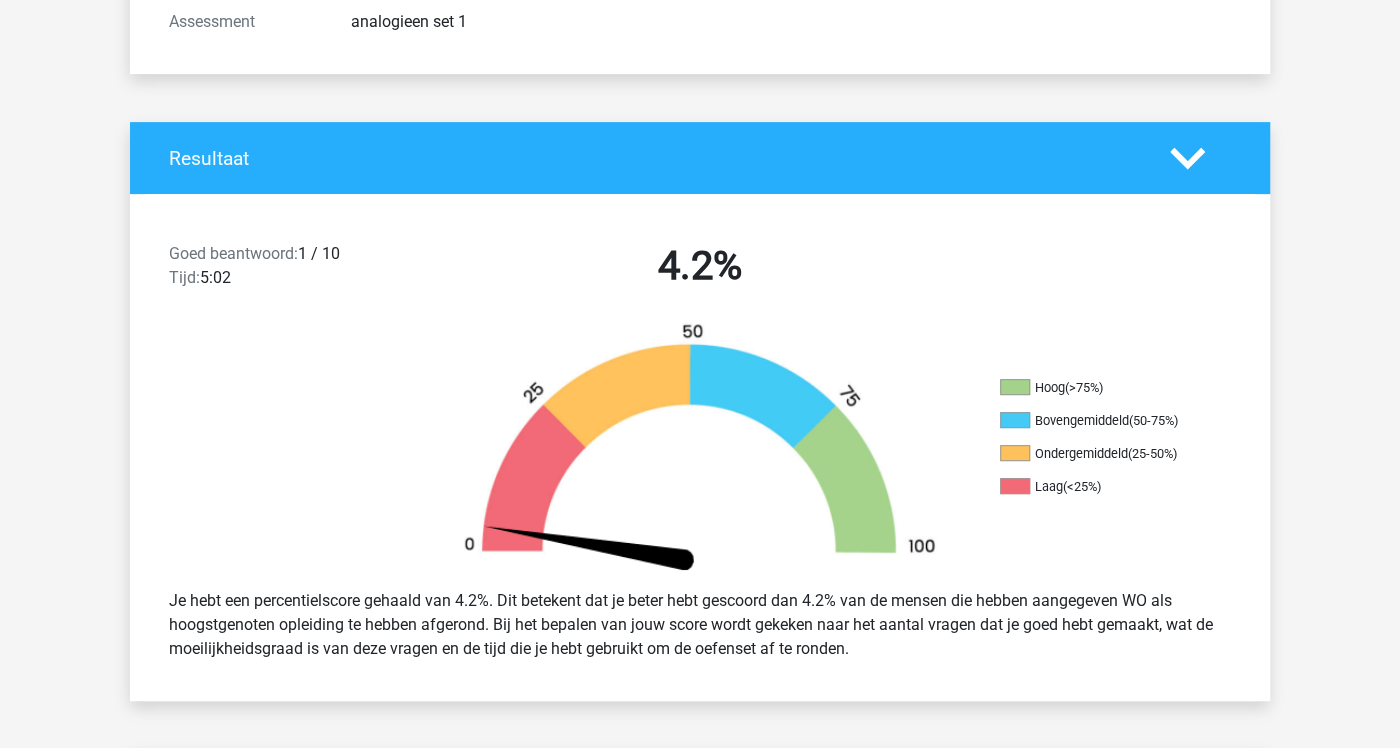scroll, scrollTop: 316, scrollLeft: 0, axis: vertical 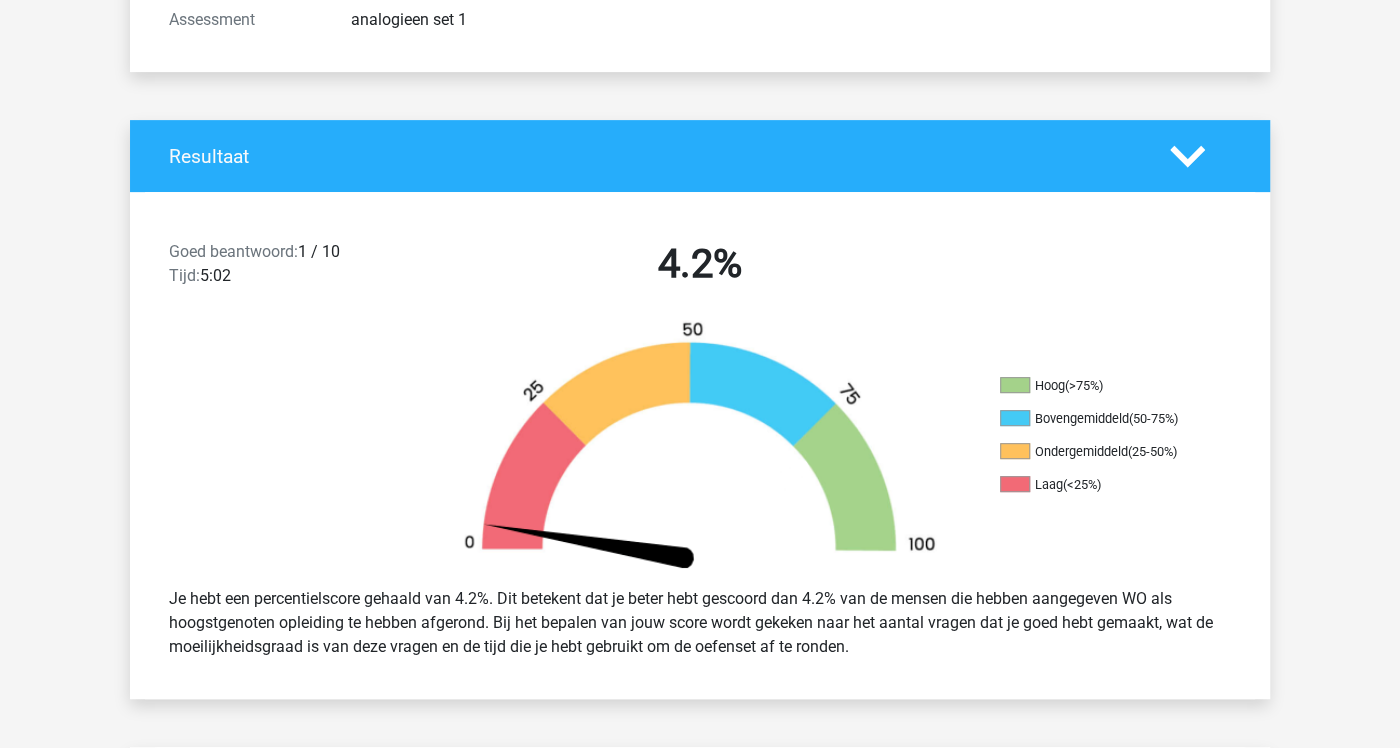 drag, startPoint x: 236, startPoint y: 616, endPoint x: 933, endPoint y: 648, distance: 697.7342 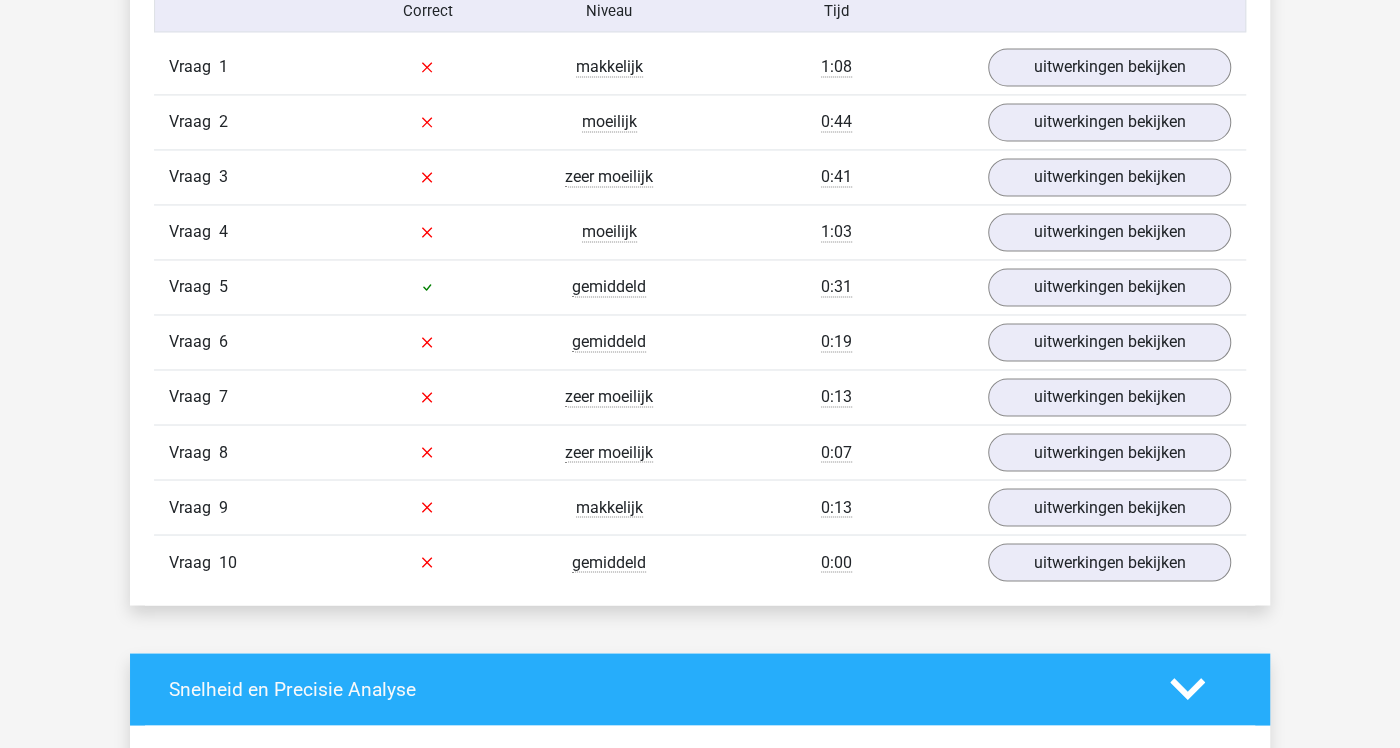scroll, scrollTop: 1264, scrollLeft: 0, axis: vertical 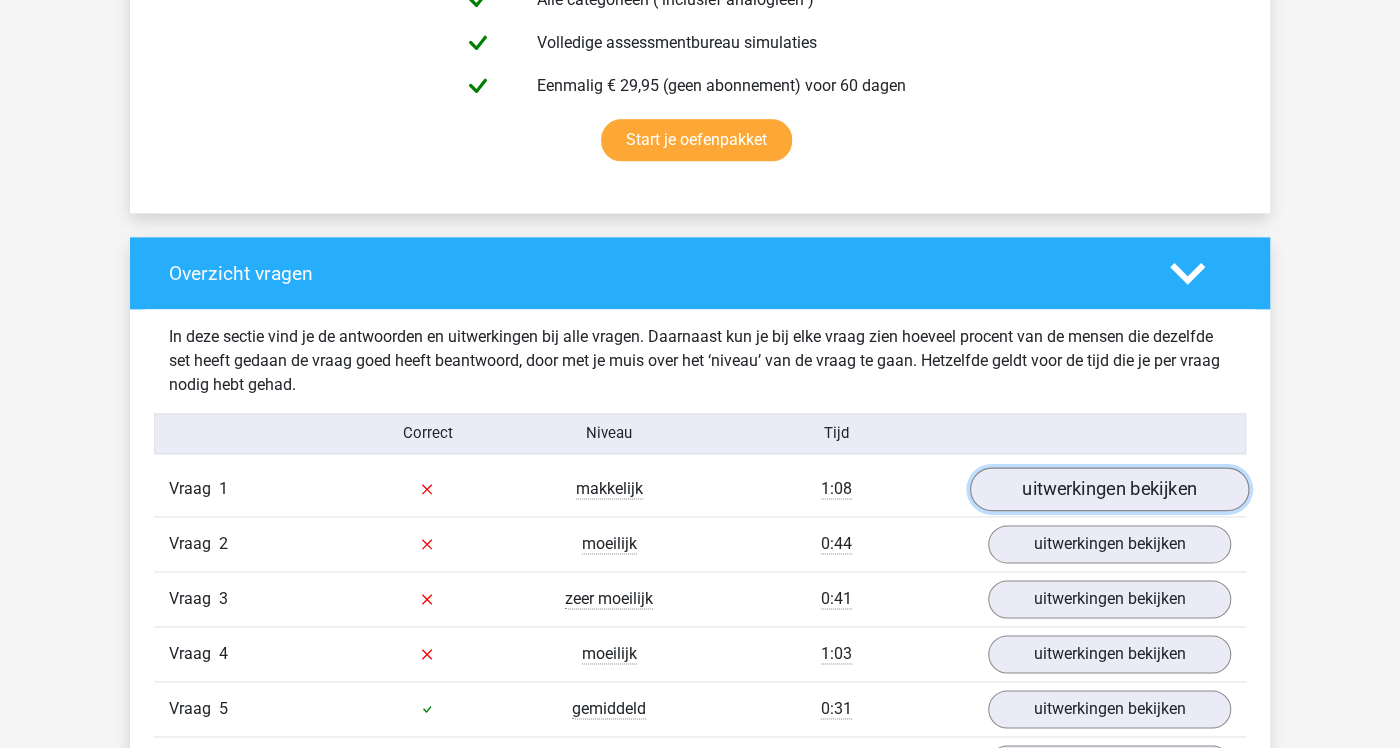 click on "uitwerkingen bekijken" at bounding box center [1109, 489] 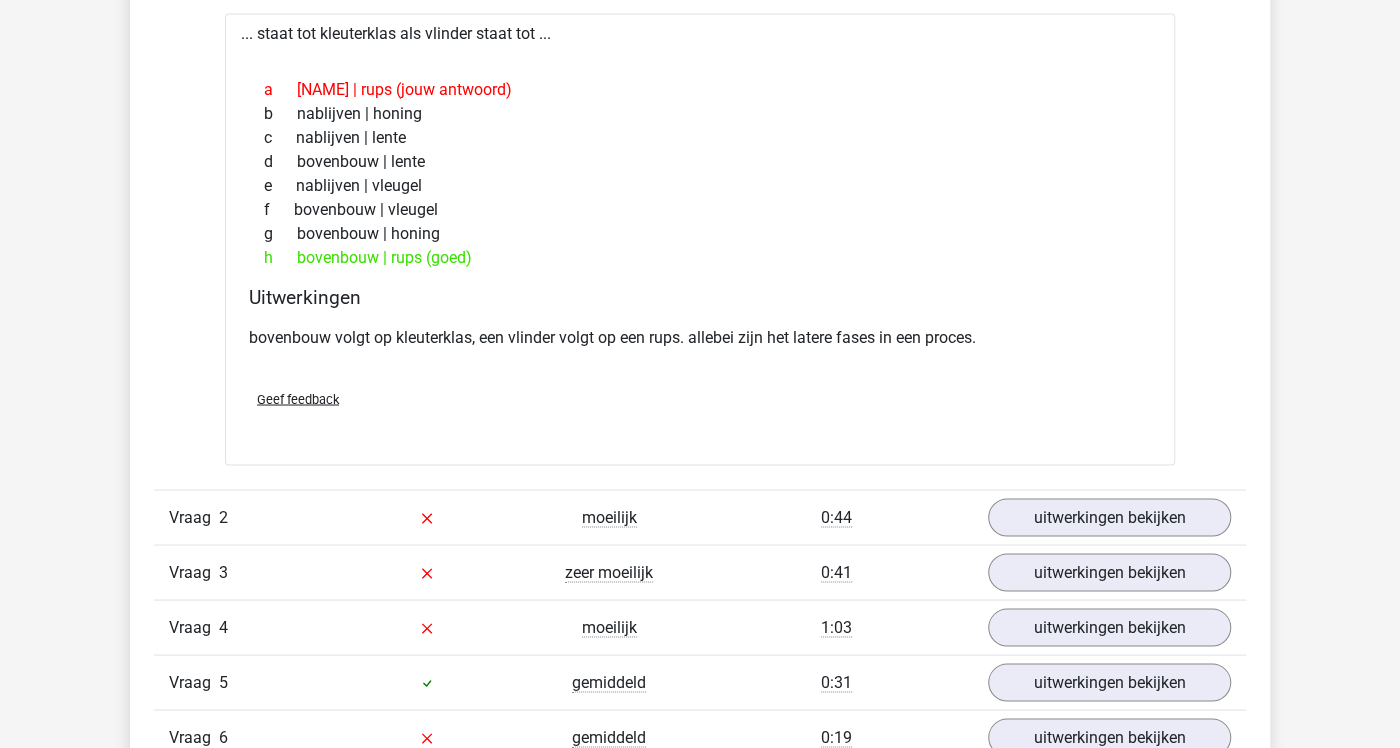 scroll, scrollTop: 1791, scrollLeft: 0, axis: vertical 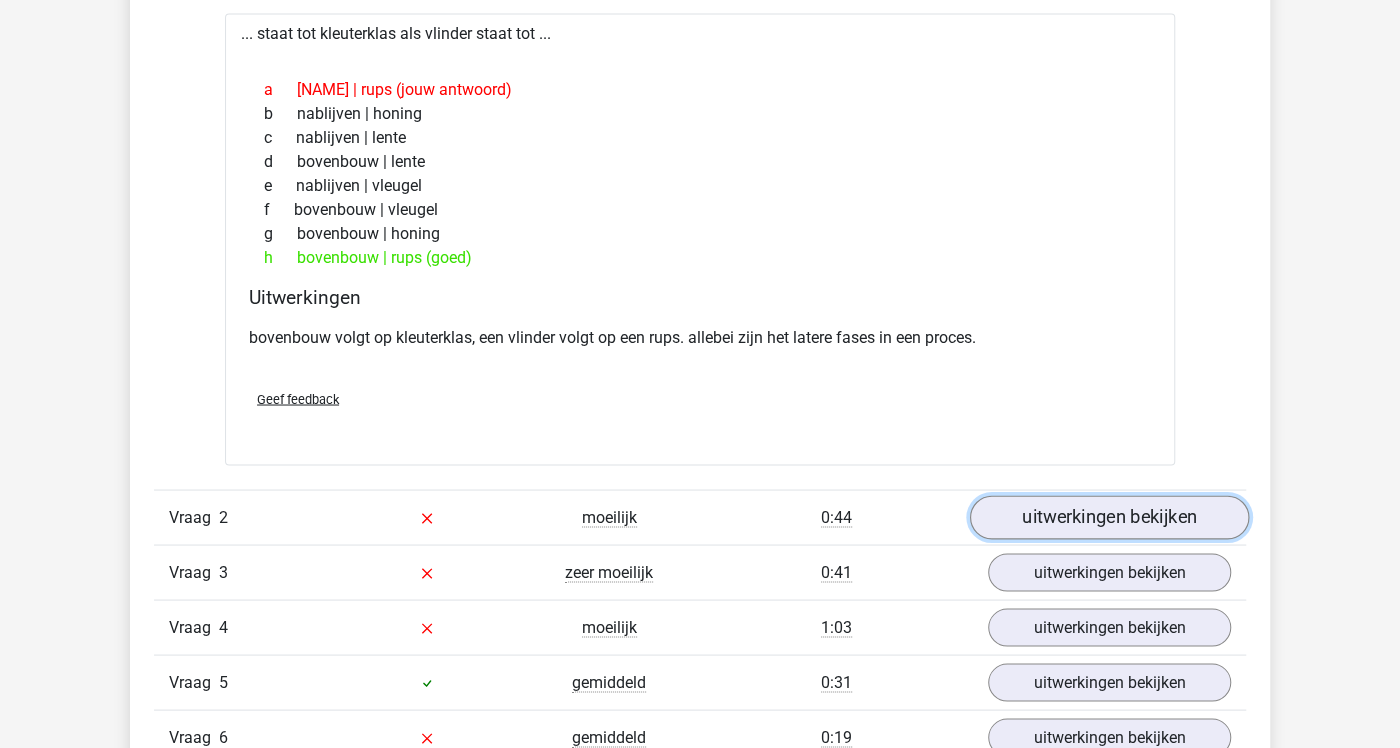click on "uitwerkingen bekijken" at bounding box center (1109, 517) 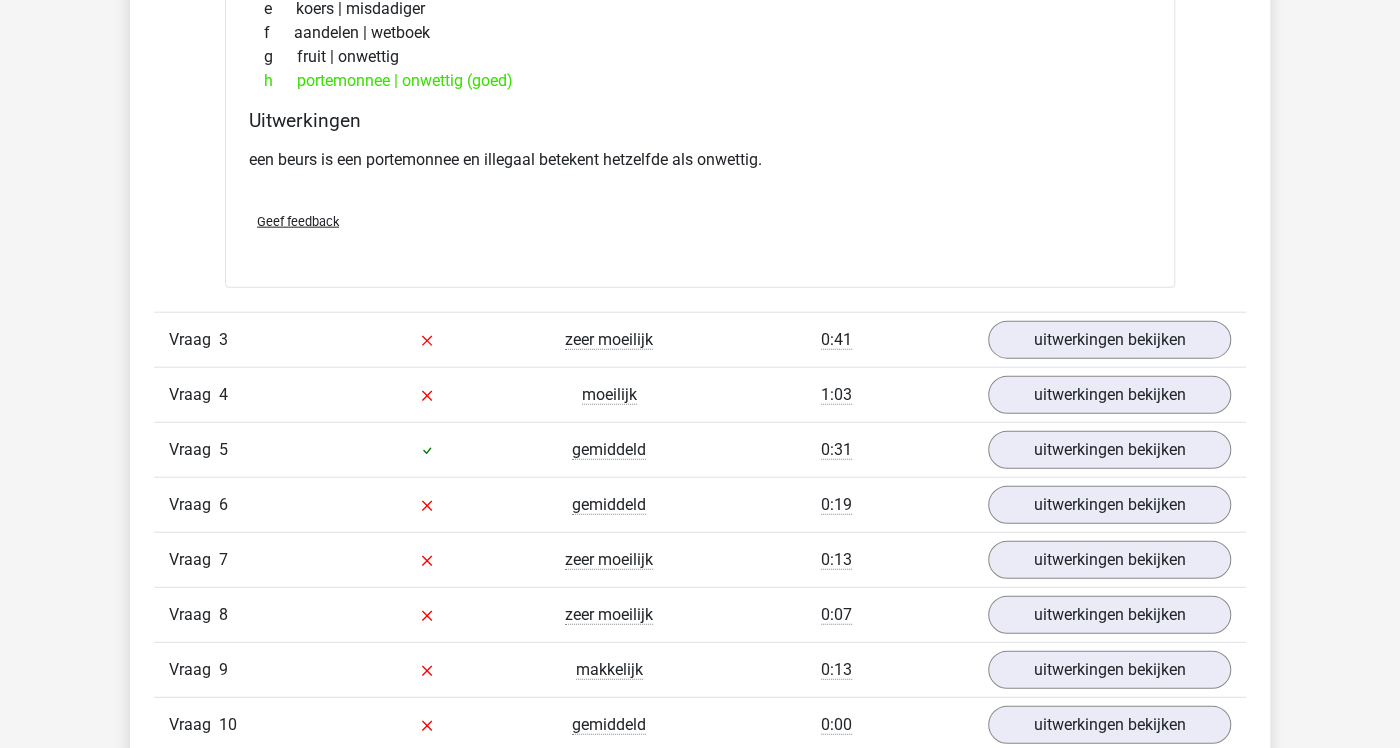 scroll, scrollTop: 2529, scrollLeft: 0, axis: vertical 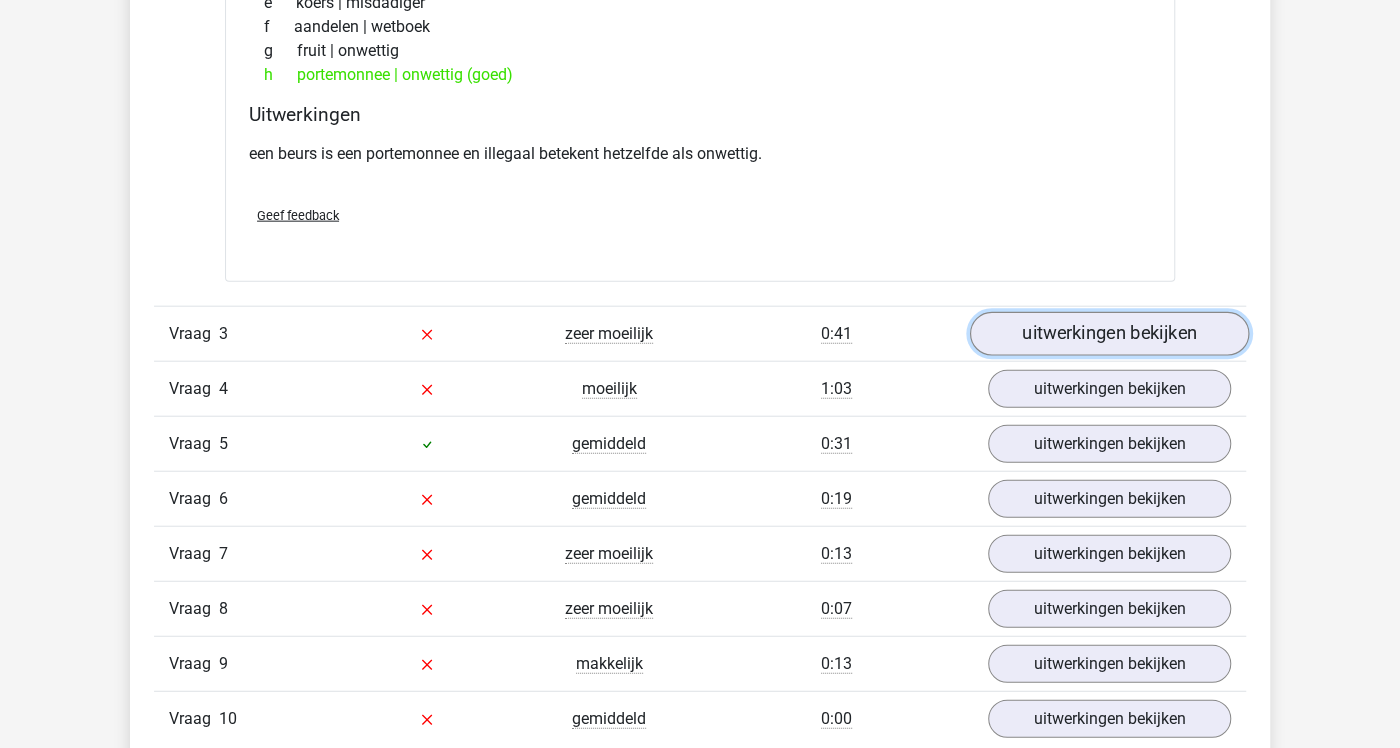 click on "uitwerkingen bekijken" at bounding box center [1109, 334] 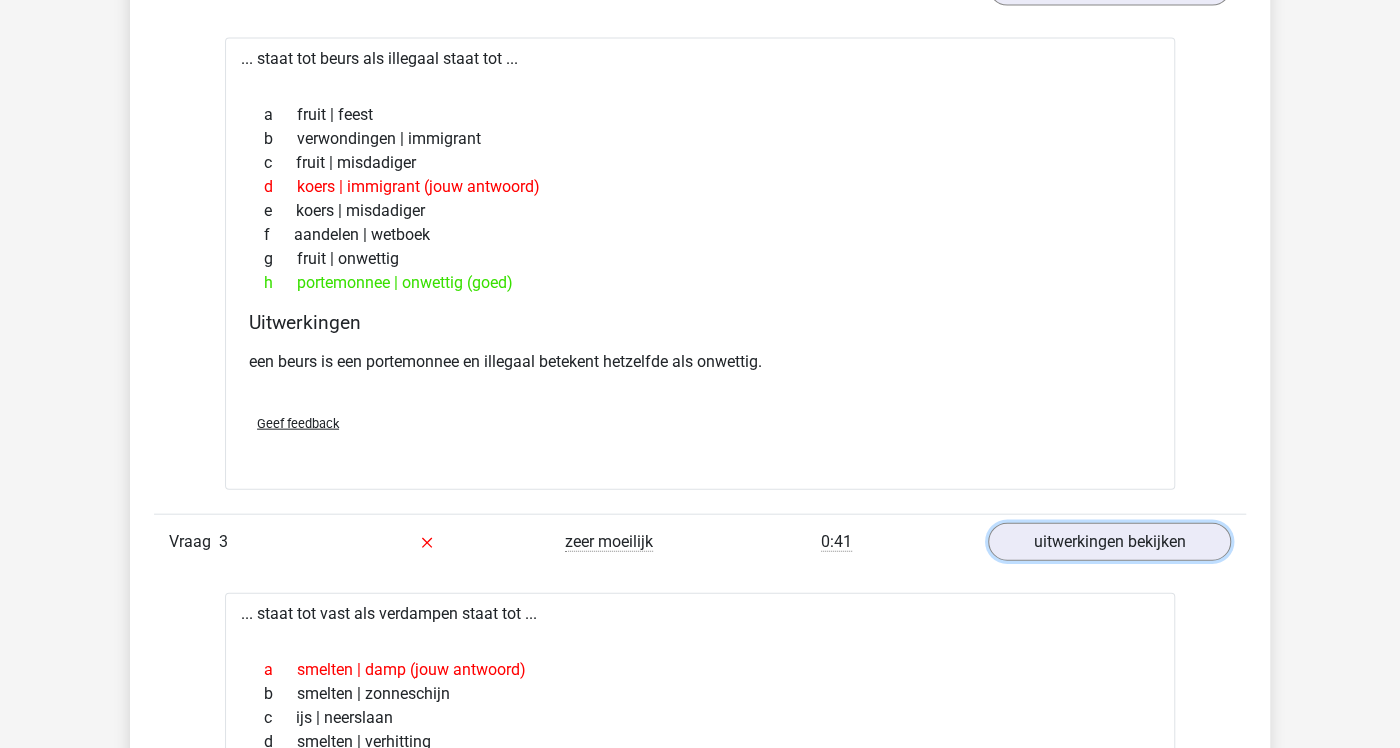 scroll, scrollTop: 2318, scrollLeft: 0, axis: vertical 